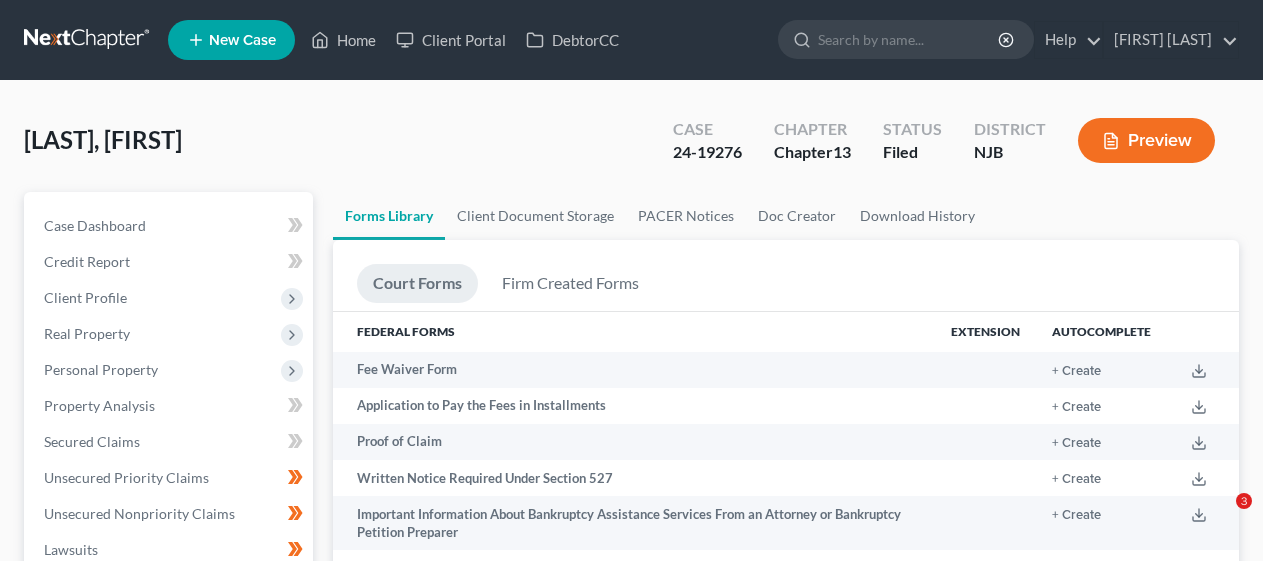 scroll, scrollTop: 700, scrollLeft: 0, axis: vertical 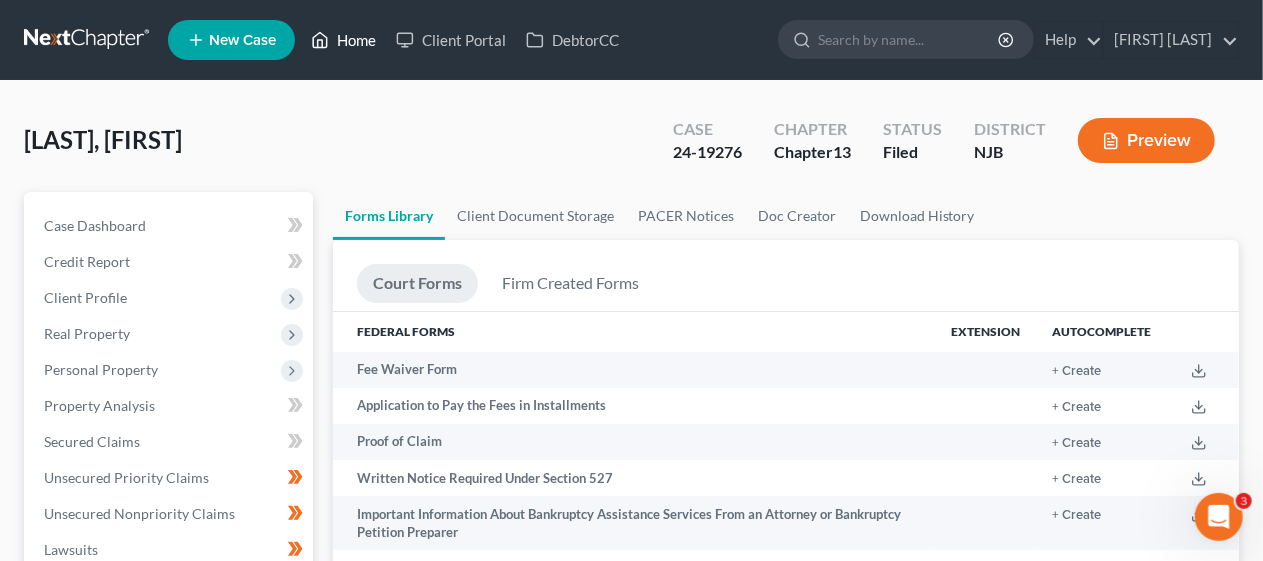 click on "Home" at bounding box center [343, 40] 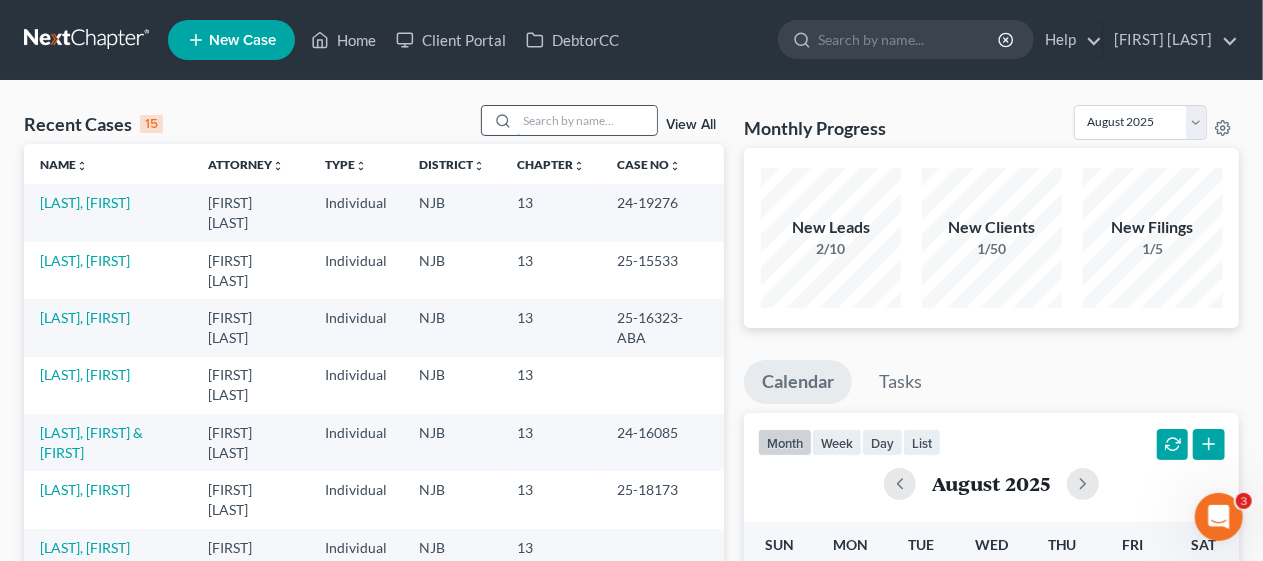 click at bounding box center [587, 120] 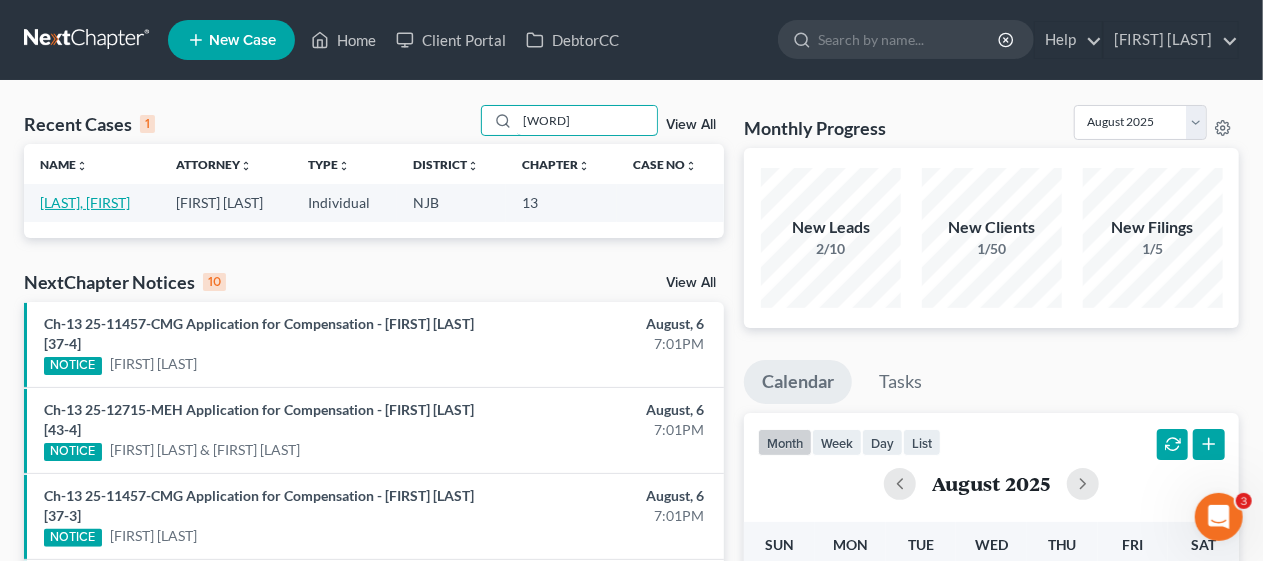 type on "[WORD]" 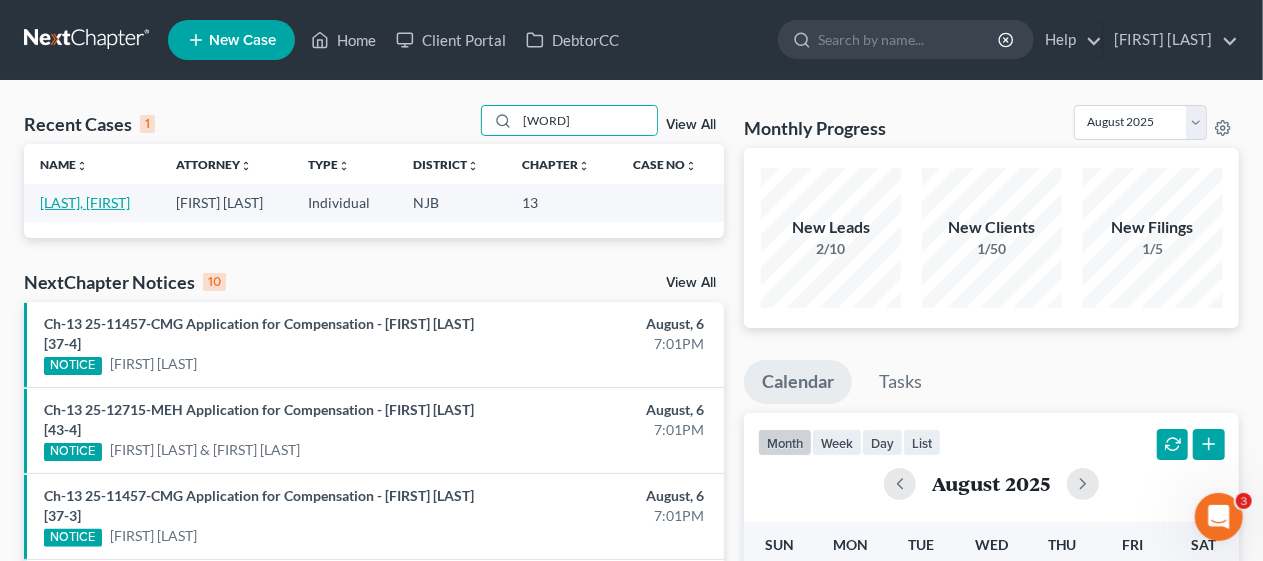 click on "[LAST], [FIRST]" at bounding box center (85, 202) 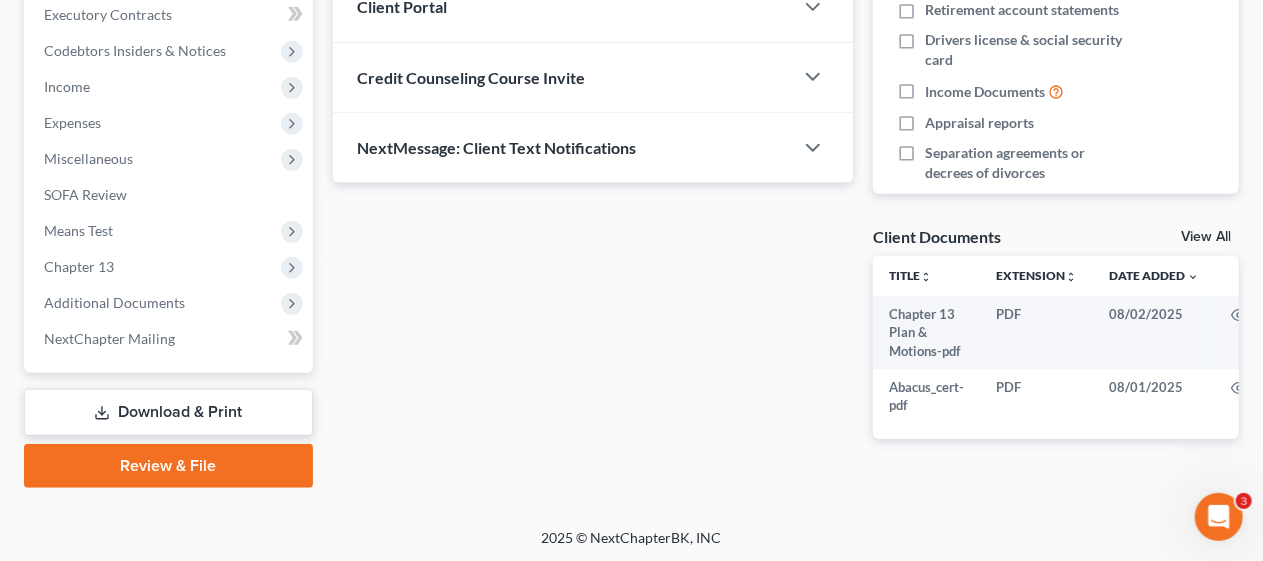scroll, scrollTop: 573, scrollLeft: 0, axis: vertical 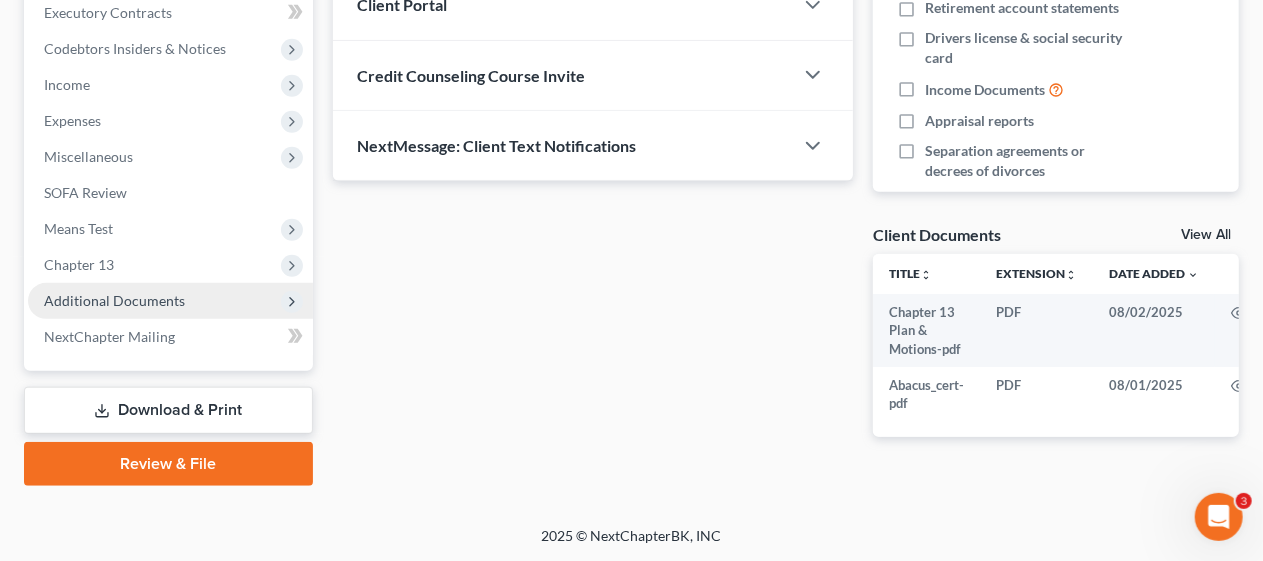 click on "Additional Documents" at bounding box center (170, 301) 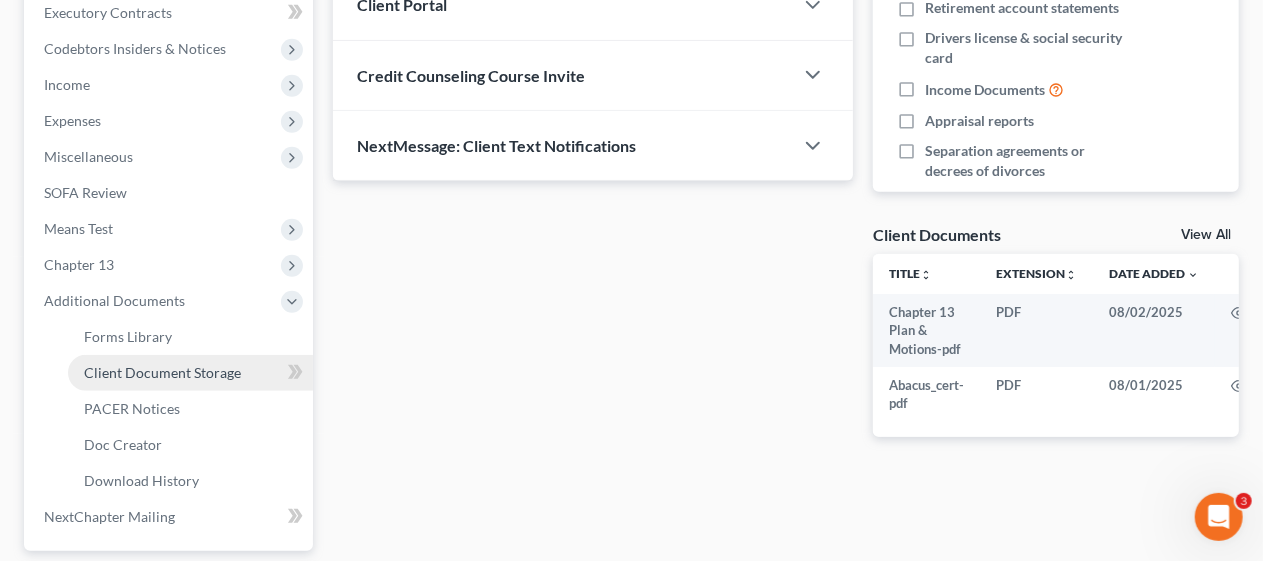 click on "Client Document Storage" at bounding box center [162, 372] 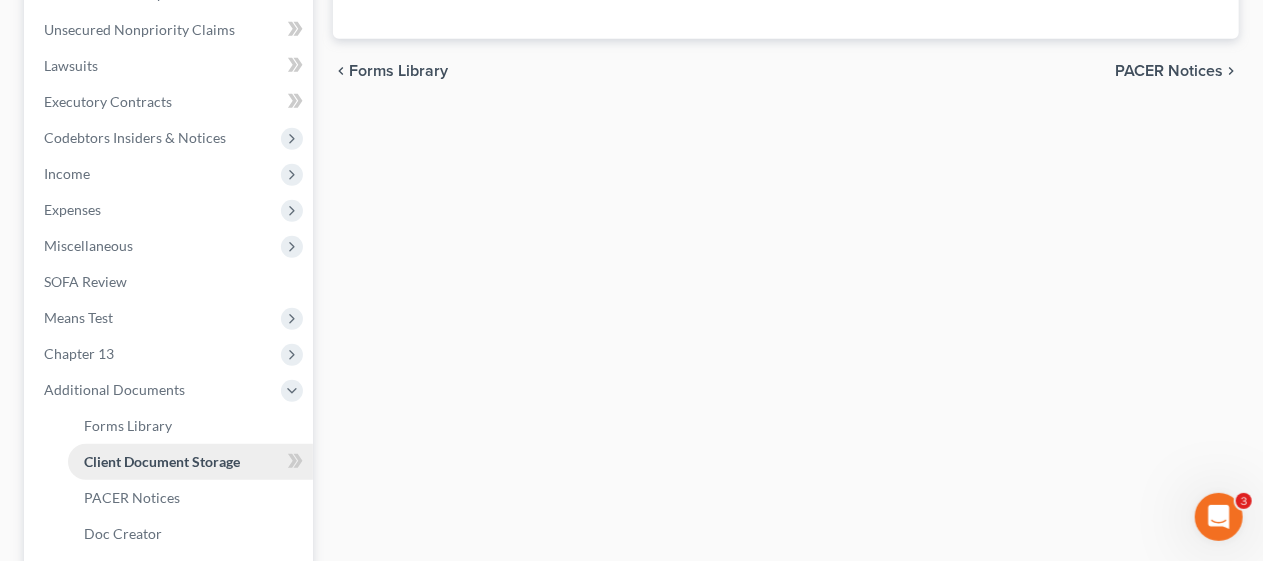 select on "9" 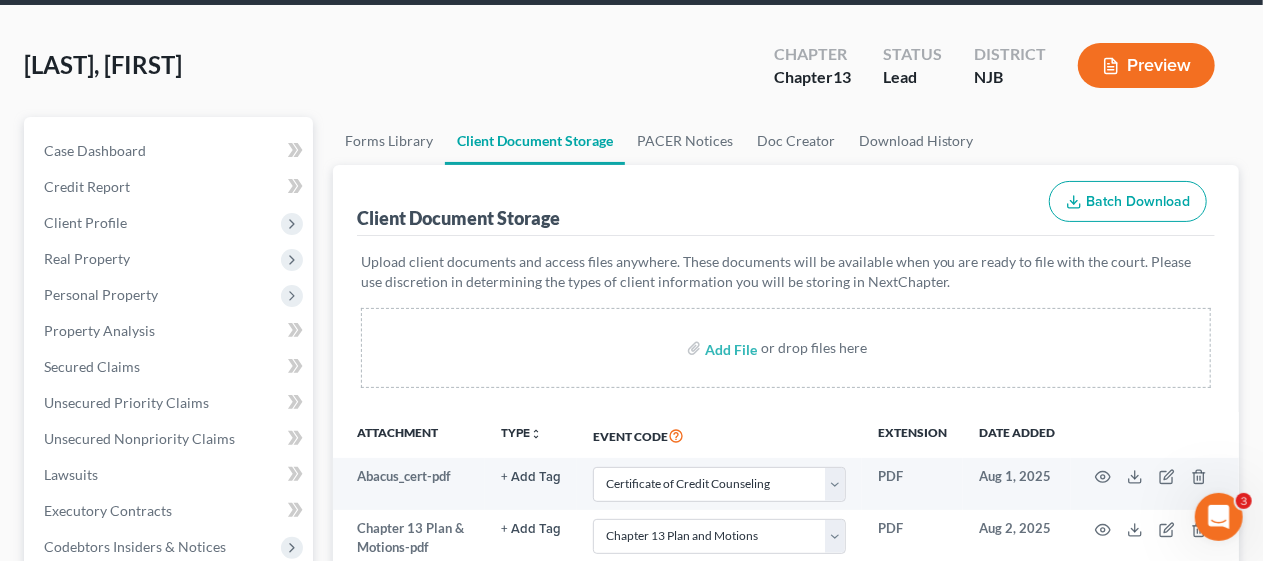 scroll, scrollTop: 200, scrollLeft: 0, axis: vertical 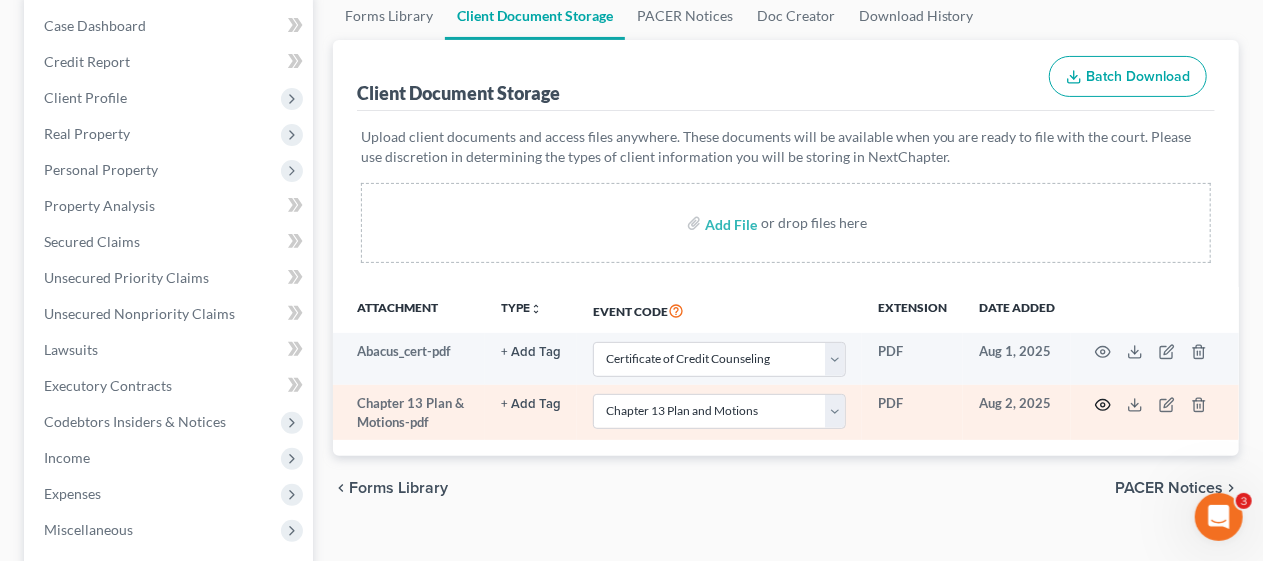 click 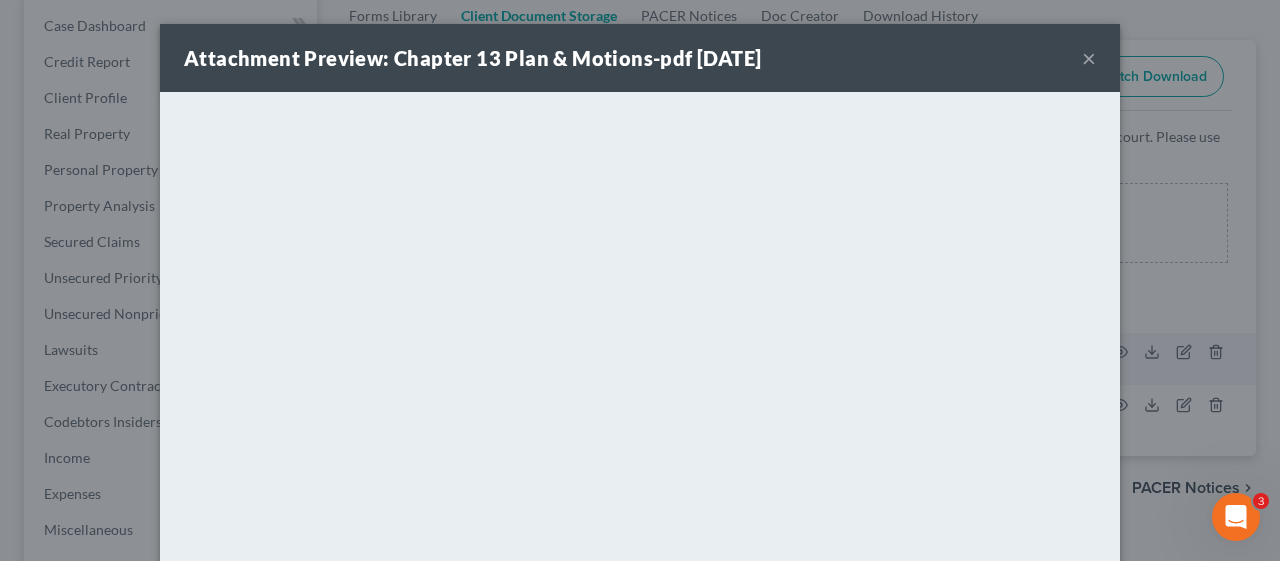 click on "×" at bounding box center [1089, 58] 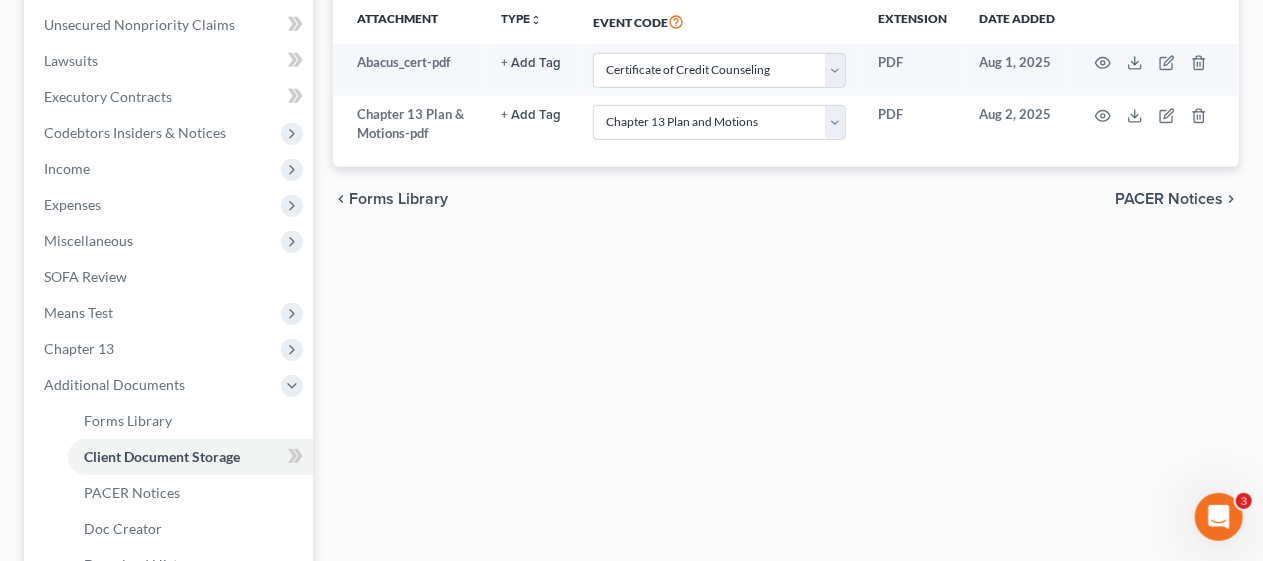 scroll, scrollTop: 600, scrollLeft: 0, axis: vertical 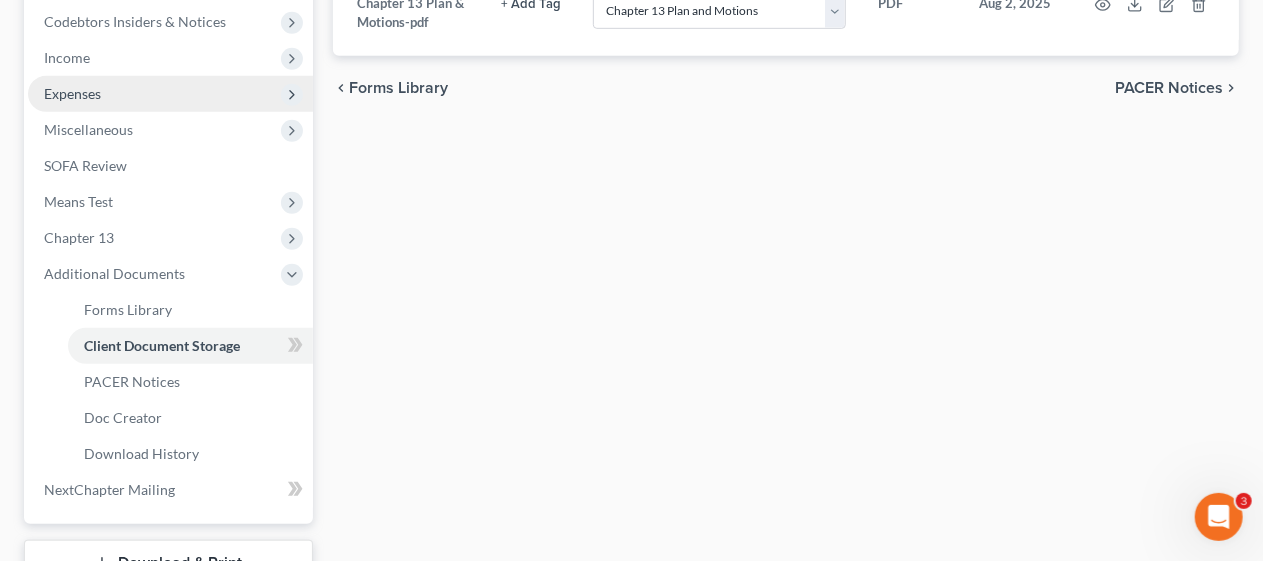 click on "Expenses" at bounding box center [170, 94] 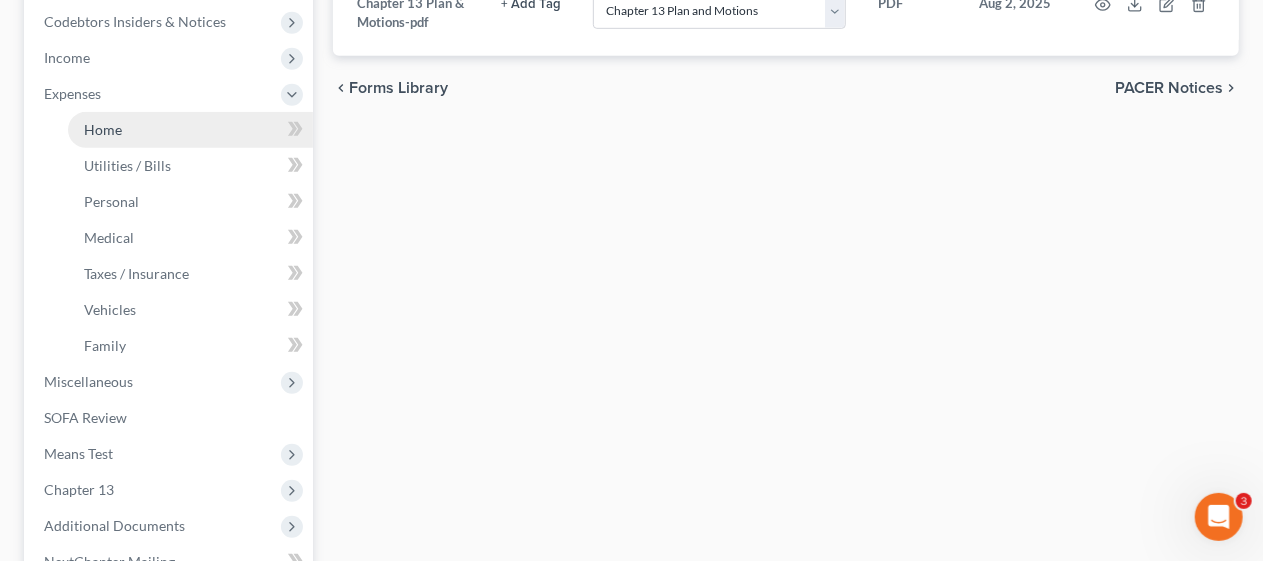 click on "Home" at bounding box center [190, 130] 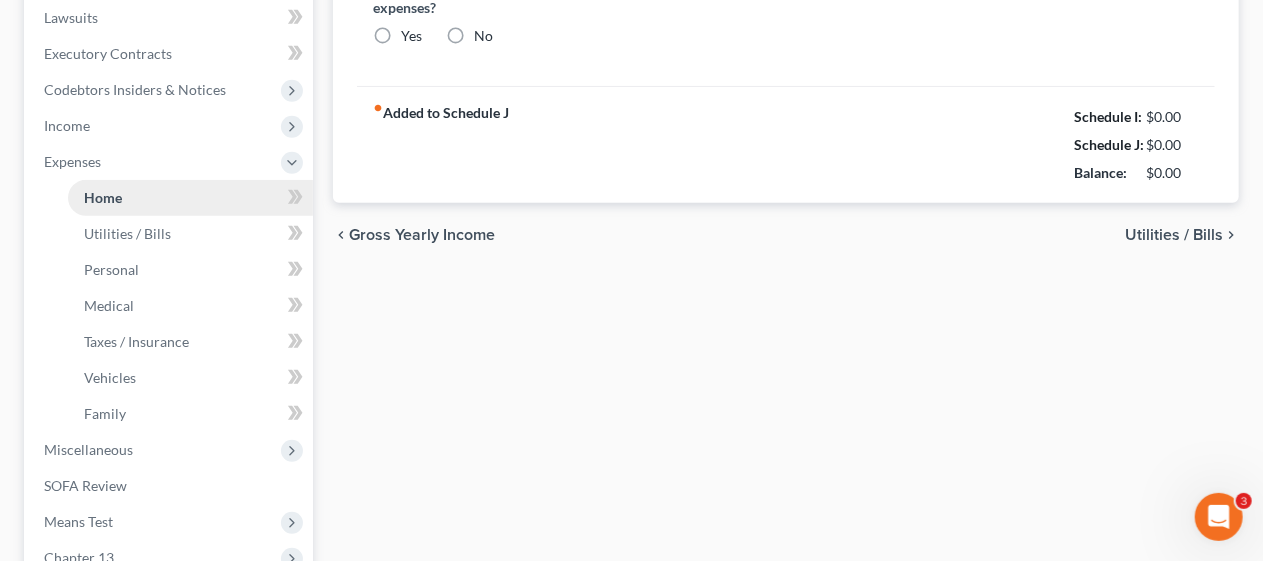type on "2,748.41" 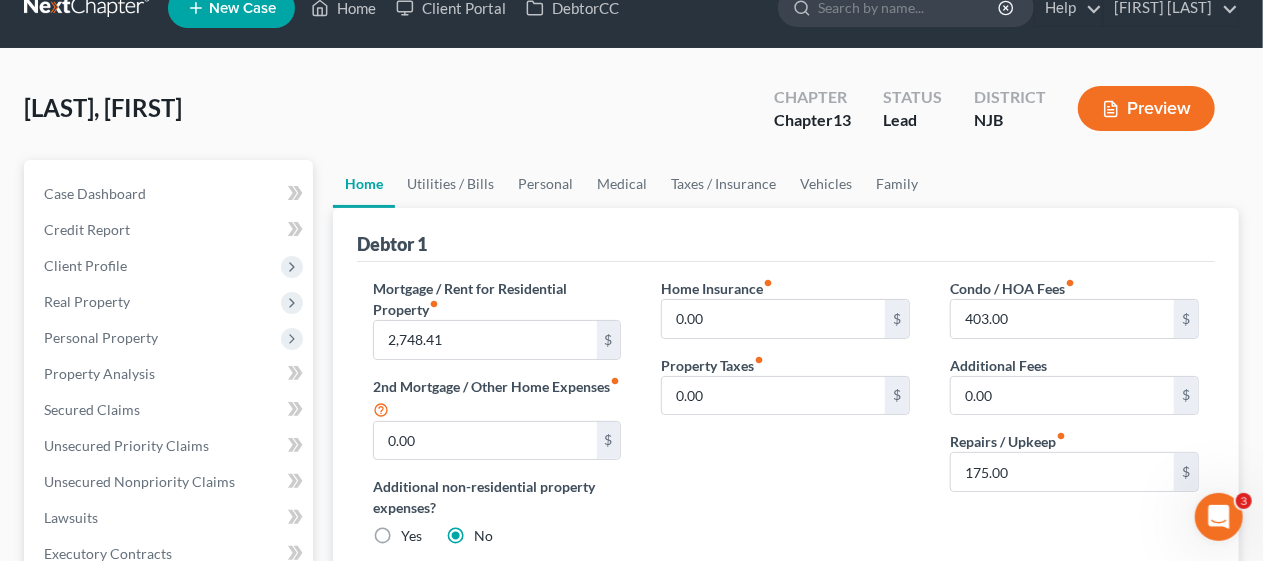 scroll, scrollTop: 0, scrollLeft: 0, axis: both 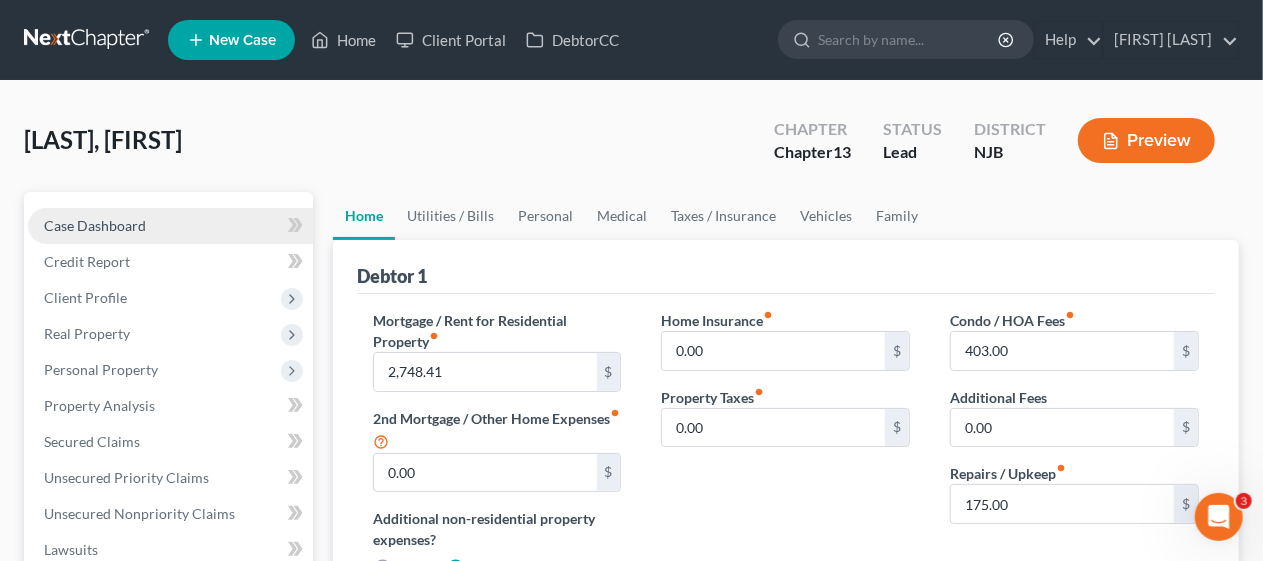 click on "Case Dashboard" at bounding box center [170, 226] 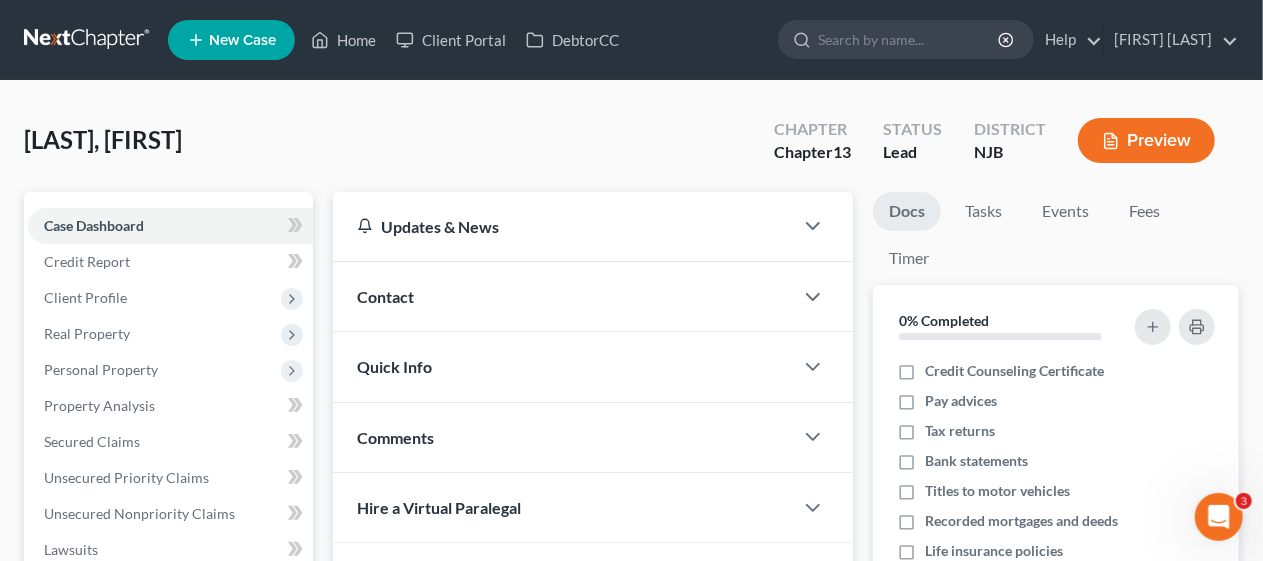 click on "[LAST], [FIRST] Upgraded Chapter Chapter 13 Status Lead District NJB Preview" at bounding box center (631, 148) 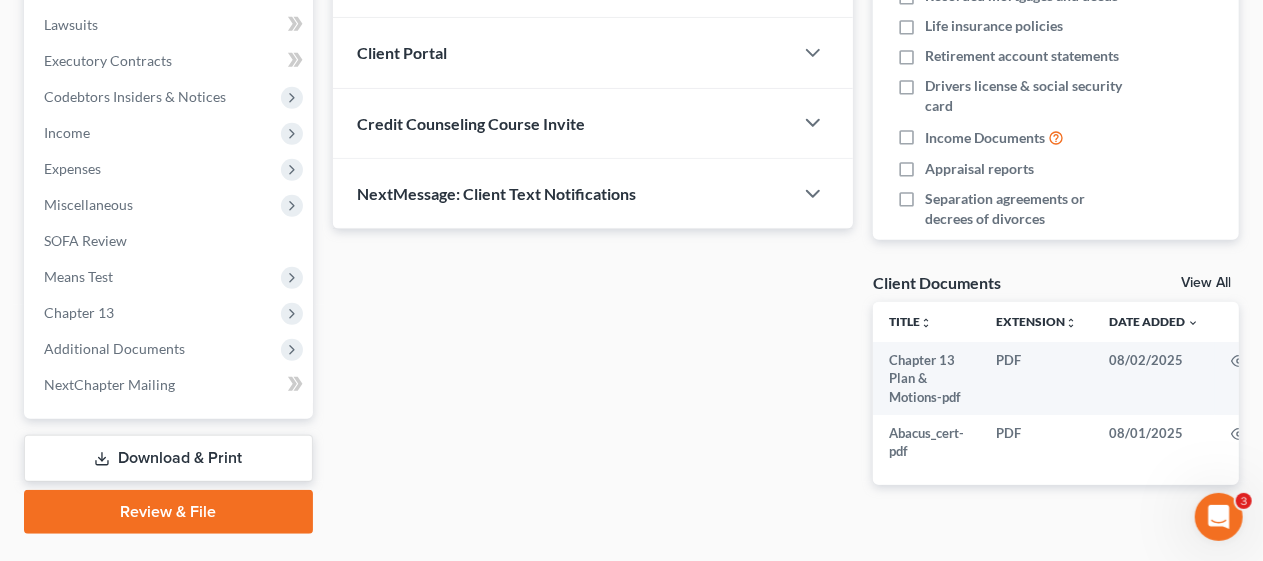 scroll, scrollTop: 573, scrollLeft: 0, axis: vertical 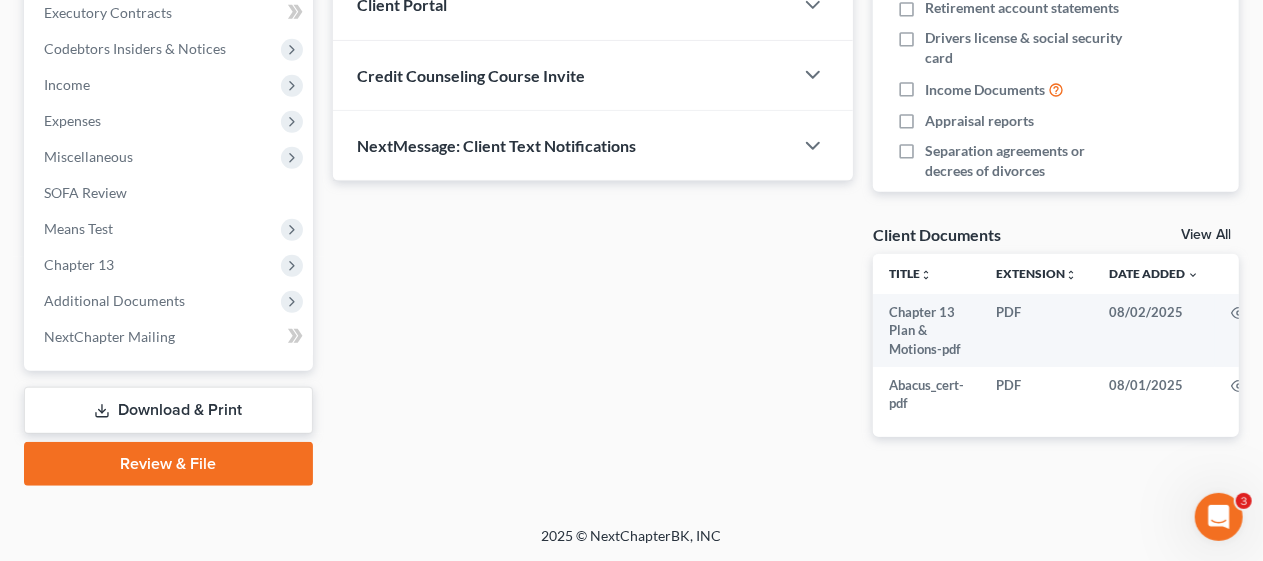 click on "Review & File" at bounding box center [168, 464] 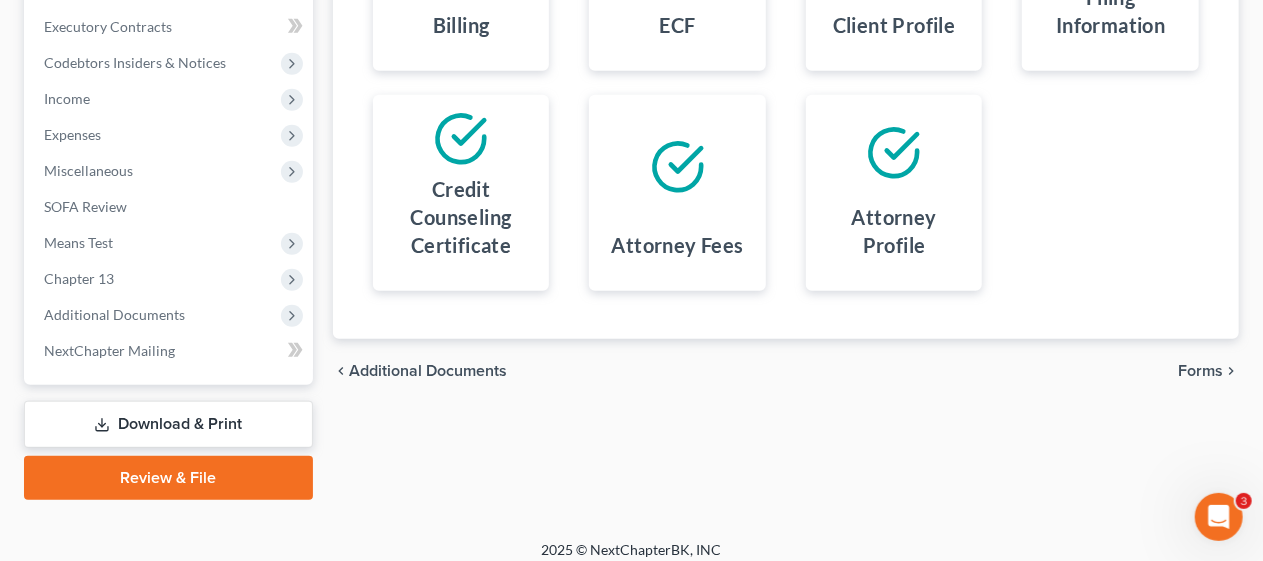 scroll, scrollTop: 571, scrollLeft: 0, axis: vertical 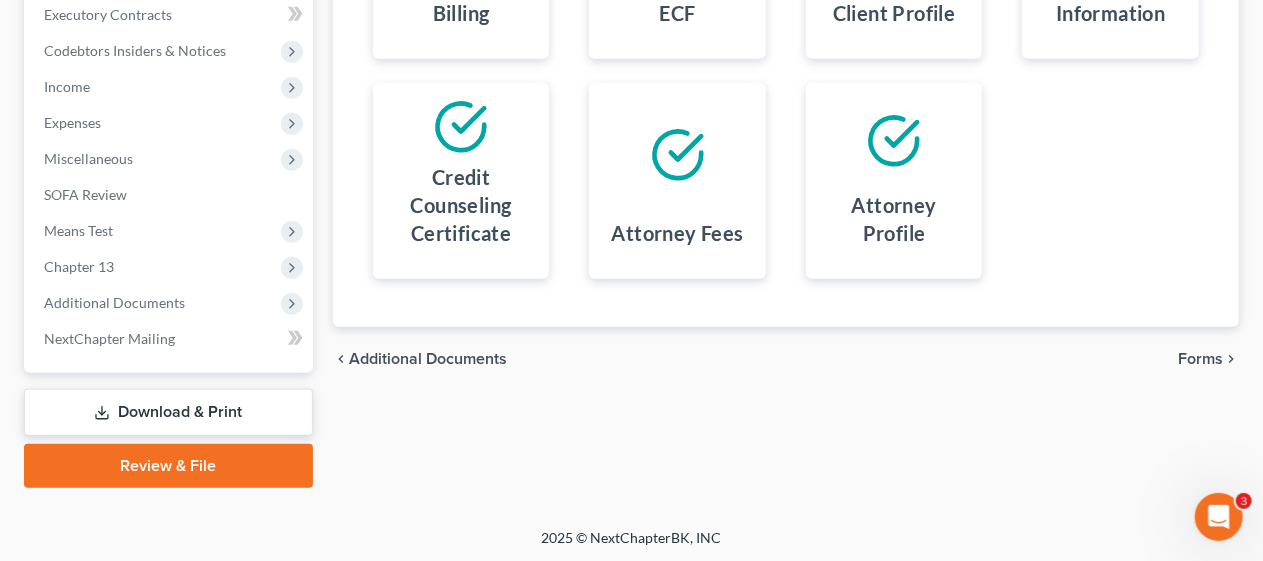 click on "Forms" at bounding box center (1200, 359) 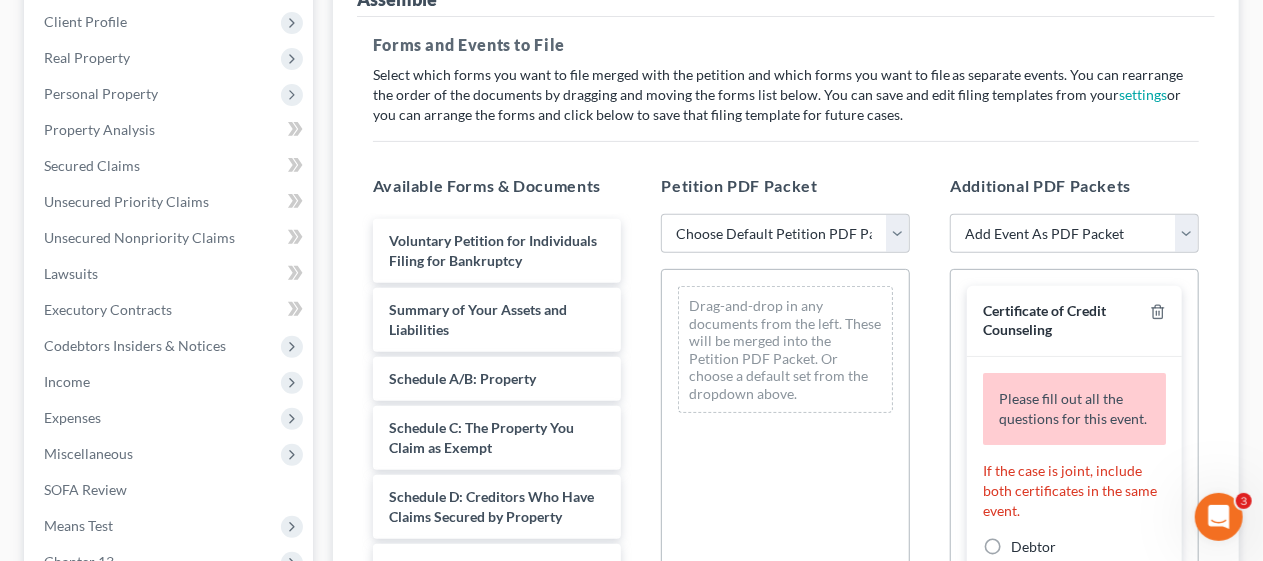 scroll, scrollTop: 271, scrollLeft: 0, axis: vertical 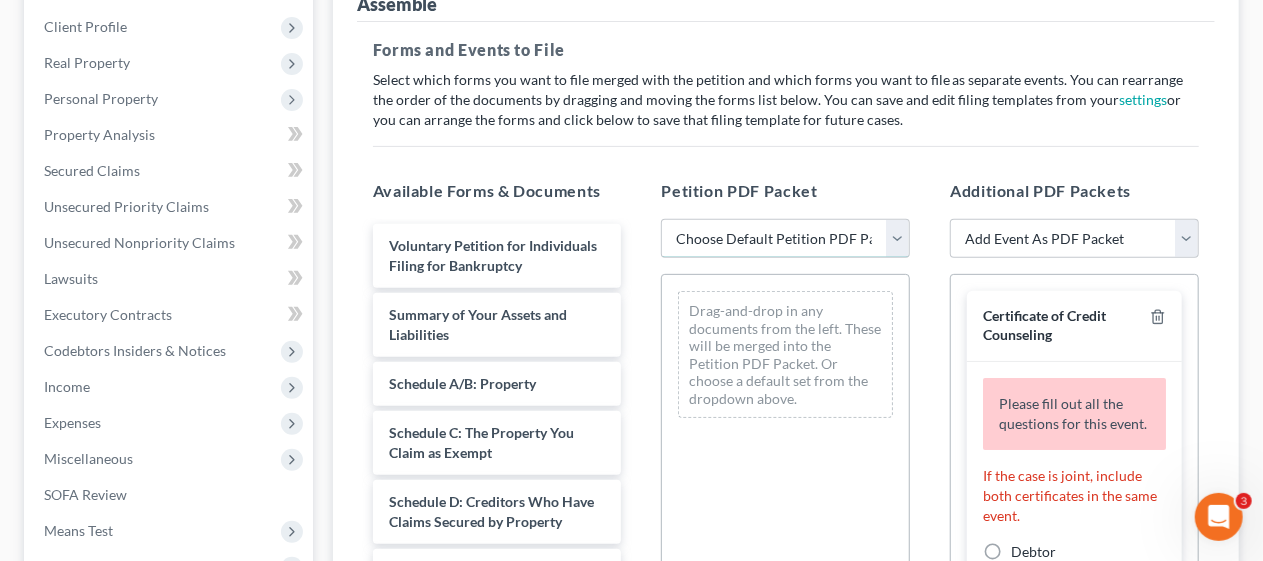 click on "Choose Default Petition PDF Packet Complete Bankruptcy Petition (all forms and schedules) Emergency Filing (Voluntary Petition and Creditor List Only)" at bounding box center [785, 239] 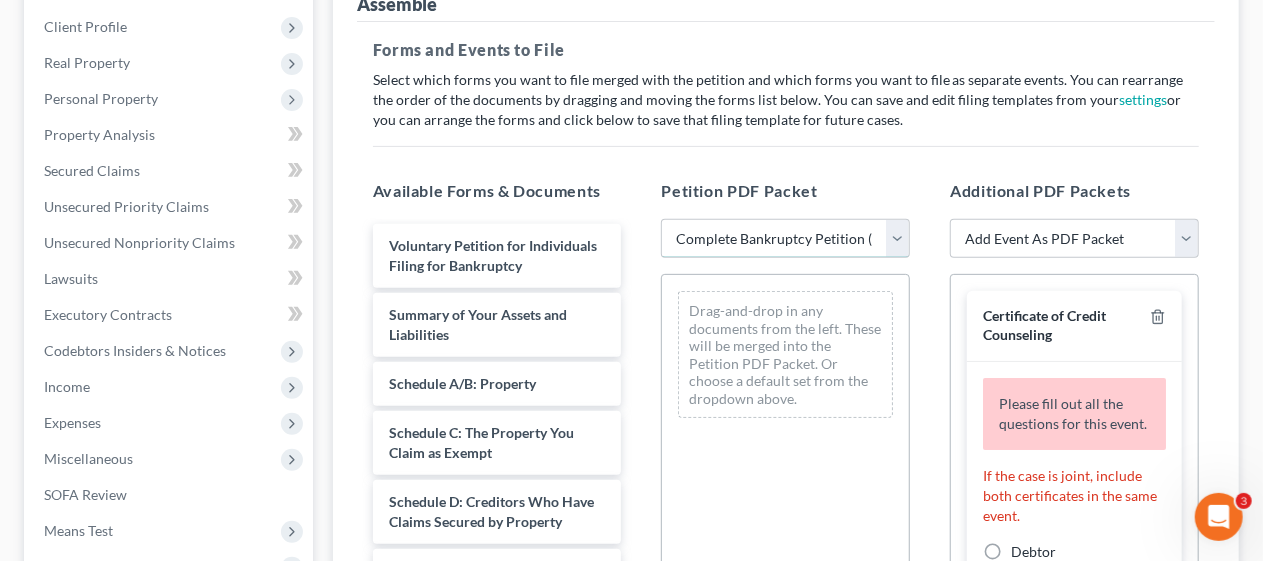 click on "Choose Default Petition PDF Packet Complete Bankruptcy Petition (all forms and schedules) Emergency Filing (Voluntary Petition and Creditor List Only)" at bounding box center (785, 239) 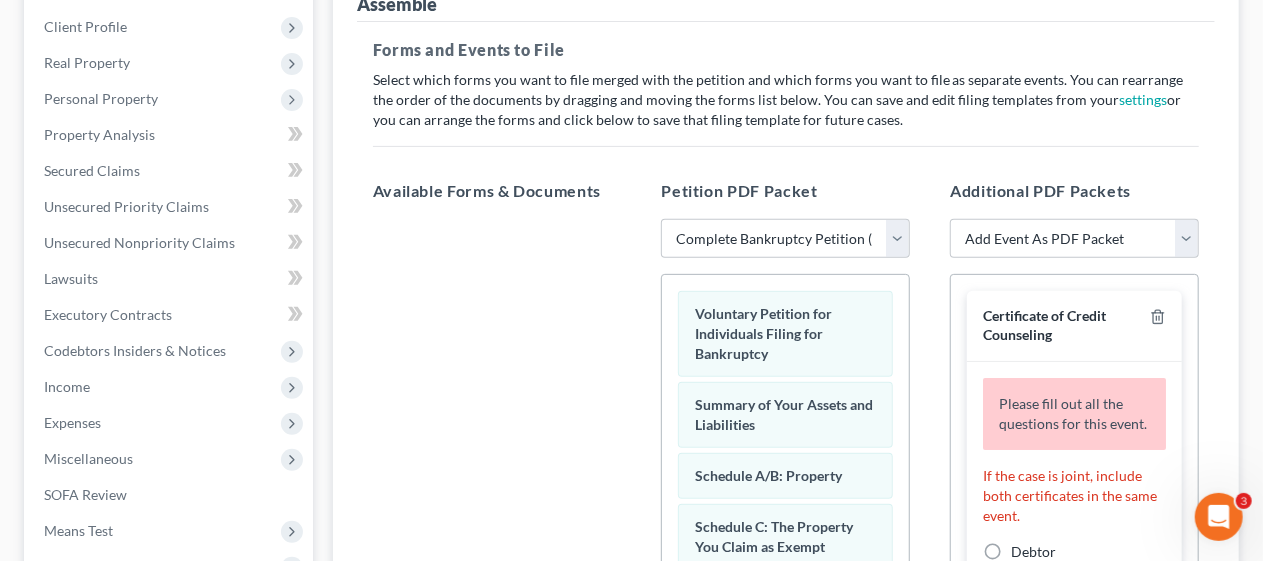 click on "Additional PDF Packets Add Event As PDF Packet Amended Attorney Compensation Statement Amended List of Creditors (Fee) Amended Schedules (Fee) - Use for All Amended Schedules Answer (Involuntary) Application to Have the Filing Fee Waived Appraisal Certificate of Credit Counseling Certificate of Service of Tax Information to Requestor Certification and Agreement to Pay Filing Fee Certification Concerning Order to be Submitted Certification in Support of Discharge Certification of Completion of Plan Payments Chapter 13 Plan and Motions Final Installment Payment - Ch. 13 Financial Management Course (Official Form 423) Missing Document(s) Filed Pay Filing Fee in Installments Second Installment Payment - Ch. 13 Statement of Social Security Number Certificate of Credit Counseling Please fill out all the questions for this event. If the case is joint, include both certificates in the same event. Debtor Joint Debtor Debtor and Joint Debtor Abacus_cert-pdf Amended Abacus_cert-pdf Drag documents here." at bounding box center [1074, 502] 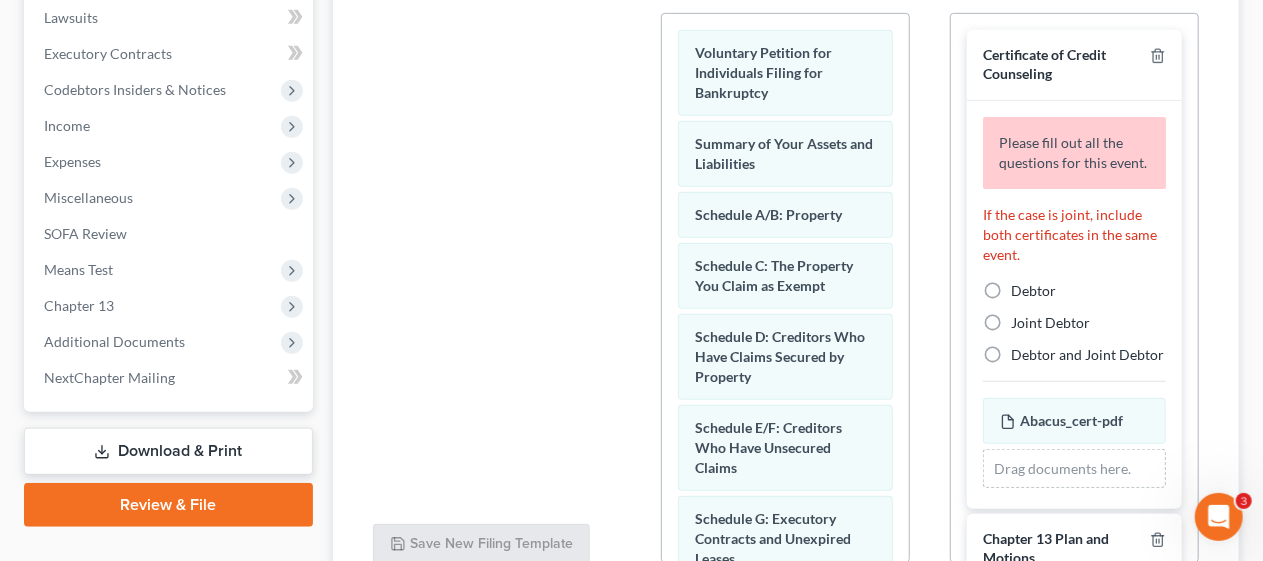 scroll, scrollTop: 571, scrollLeft: 0, axis: vertical 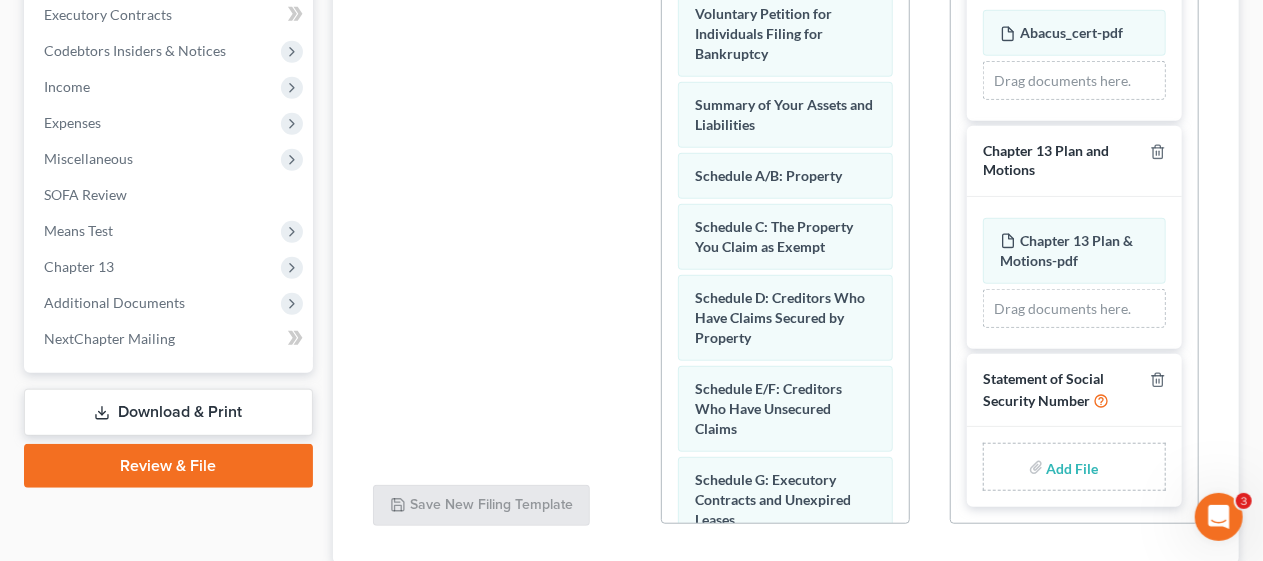 click at bounding box center (1071, 467) 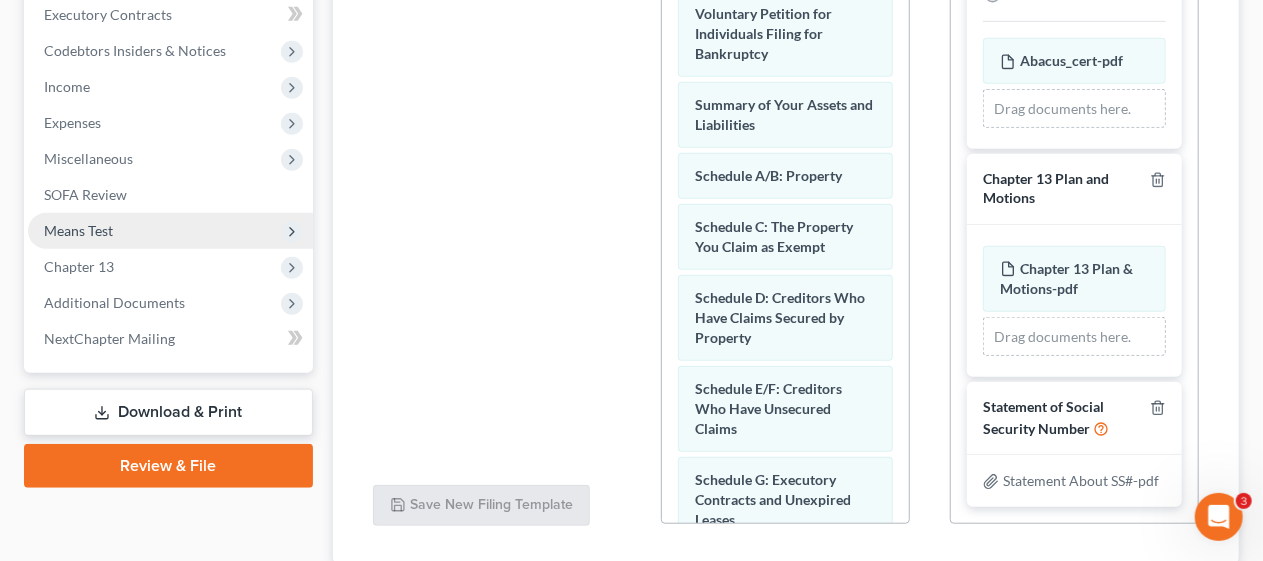 scroll, scrollTop: 376, scrollLeft: 0, axis: vertical 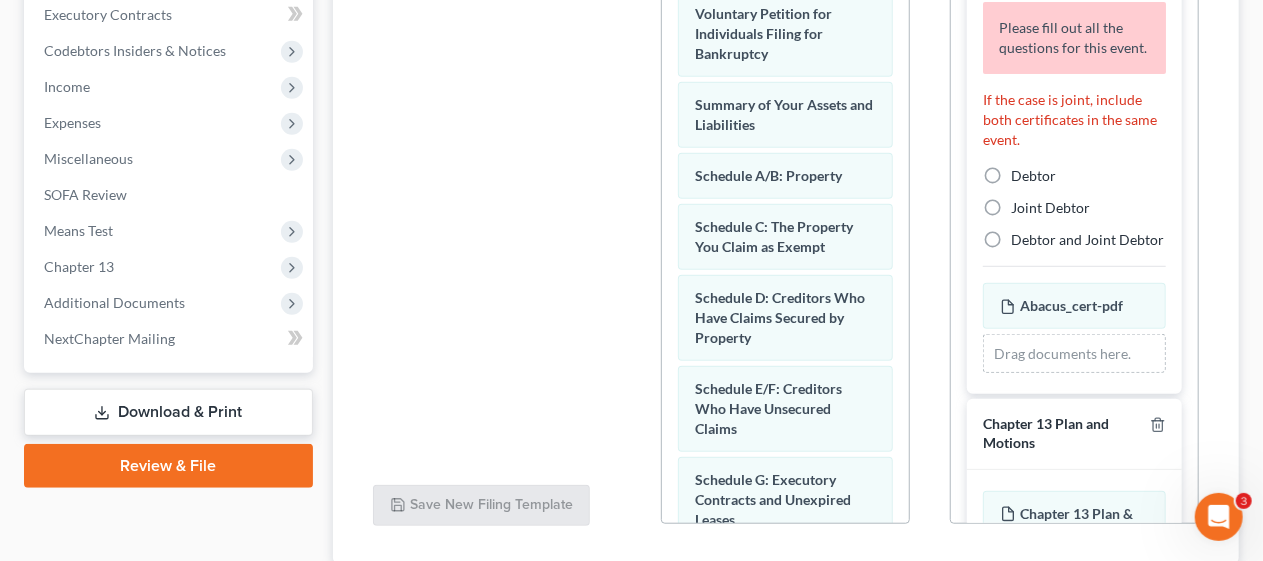 click on "Debtor" at bounding box center (1033, 176) 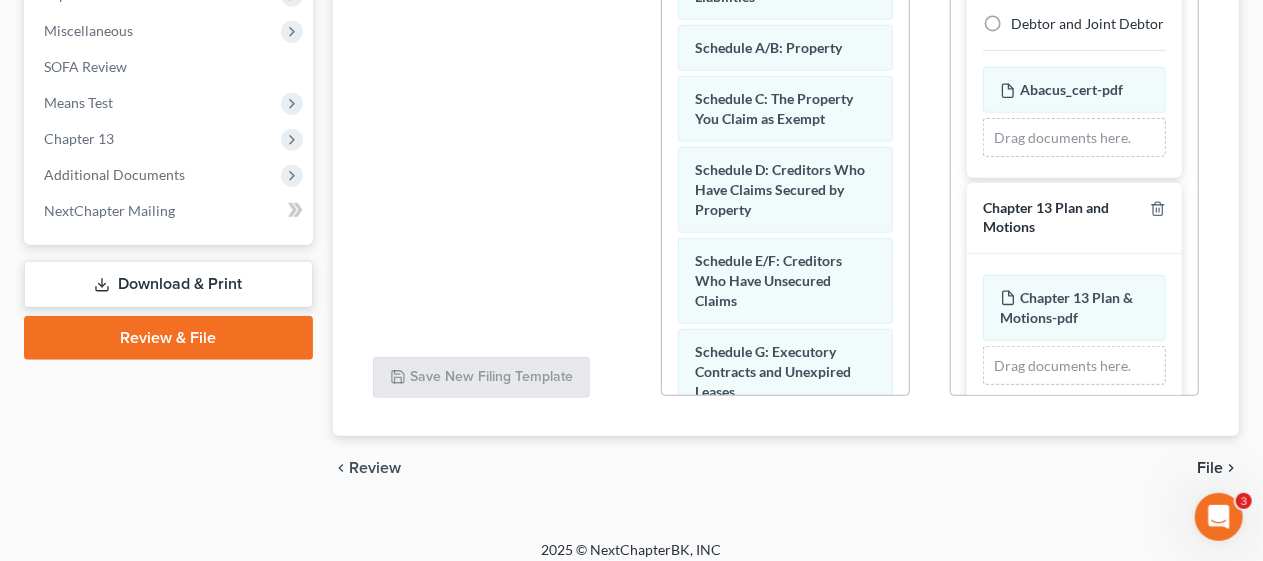 scroll, scrollTop: 712, scrollLeft: 0, axis: vertical 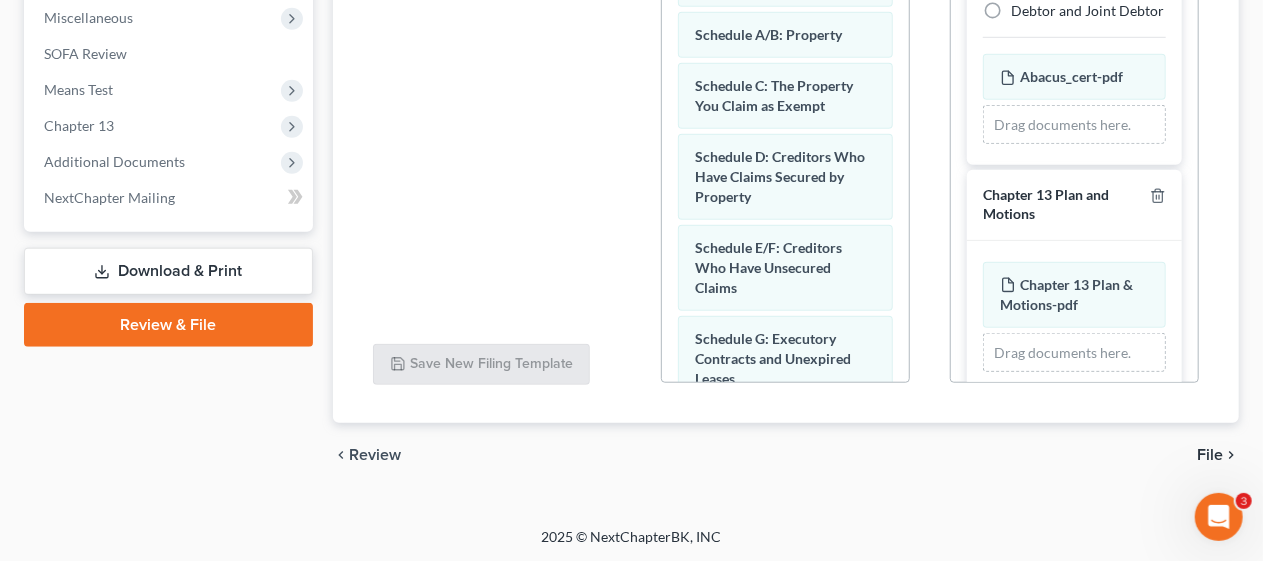 click on "File" at bounding box center [1210, 455] 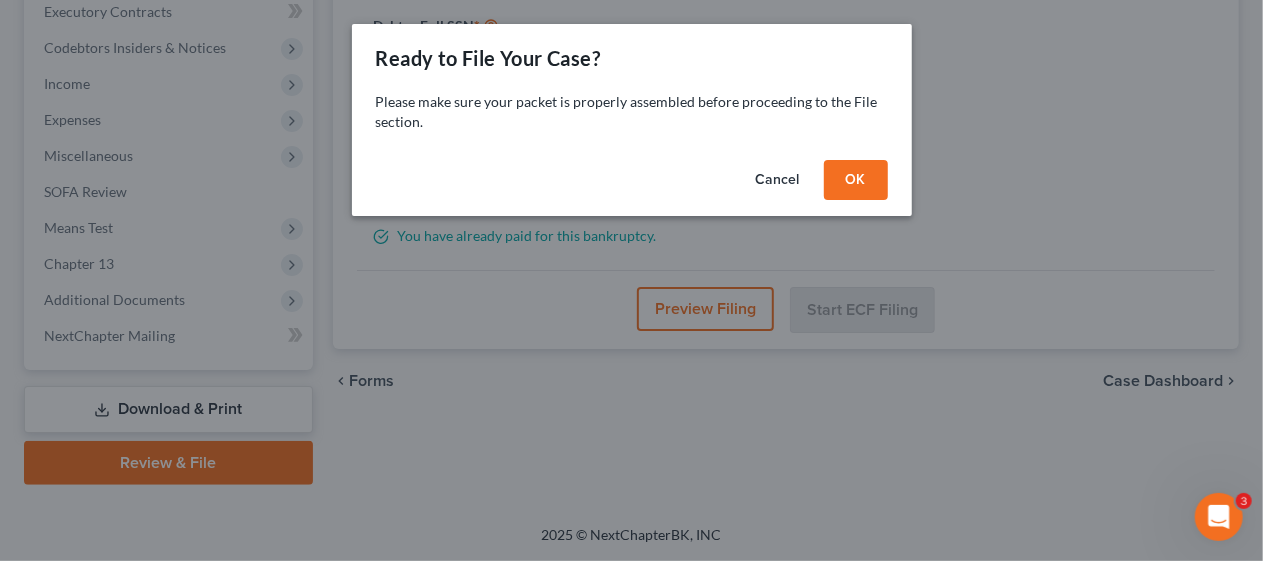 scroll, scrollTop: 571, scrollLeft: 0, axis: vertical 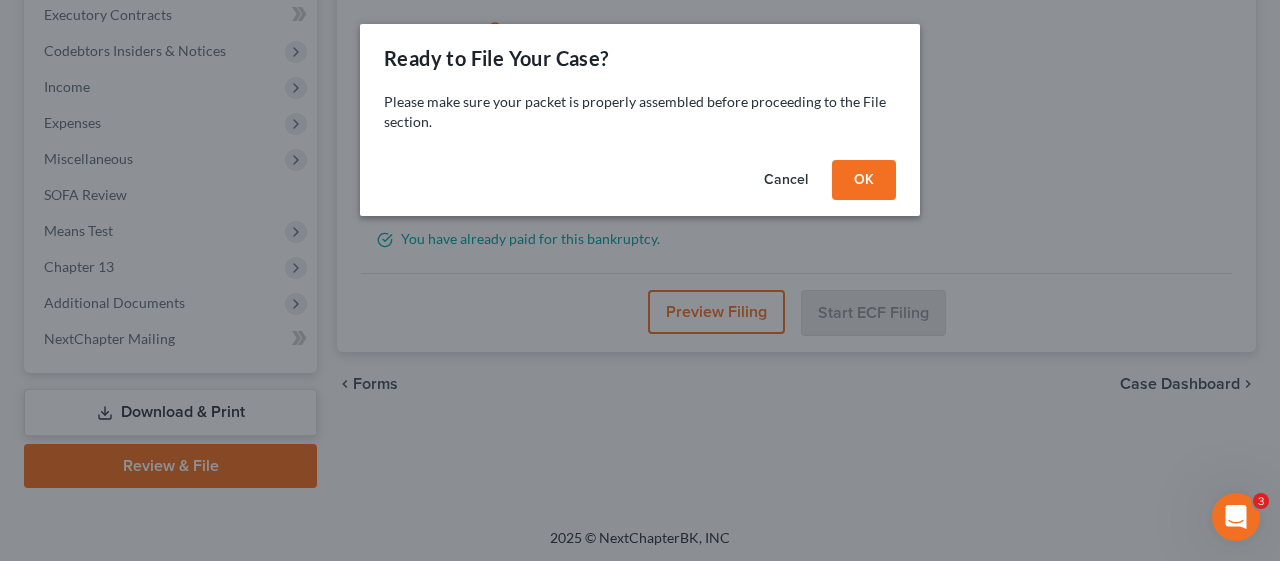 click on "OK" at bounding box center [864, 180] 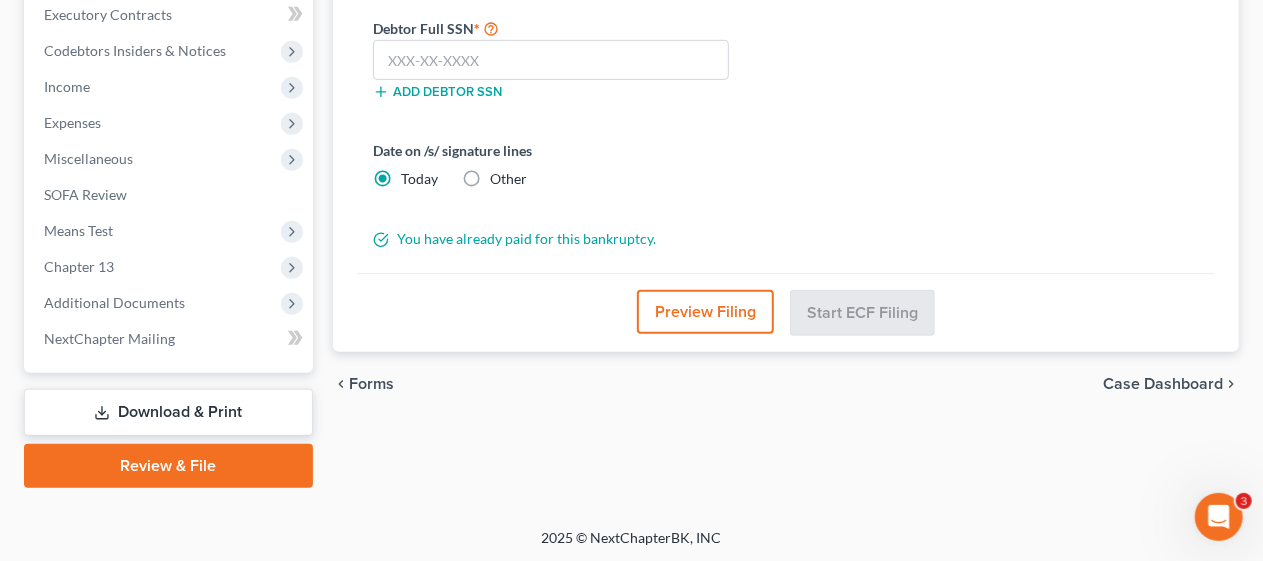 scroll, scrollTop: 271, scrollLeft: 0, axis: vertical 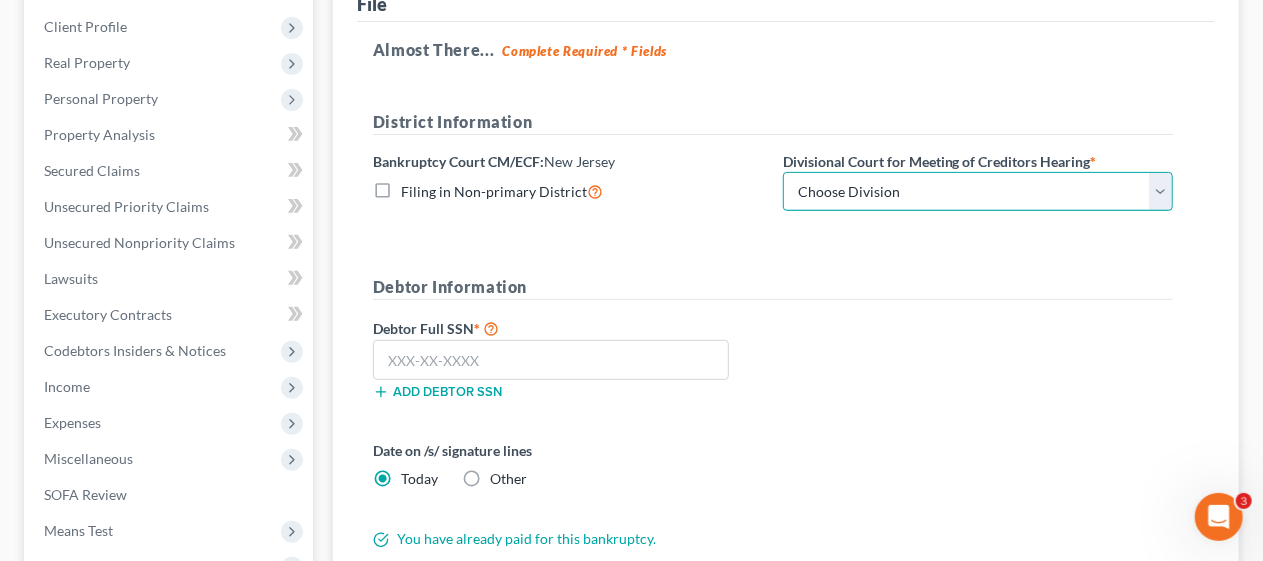 click on "Choose Division Camden Camden/Trenton Newark Trenton" at bounding box center (978, 192) 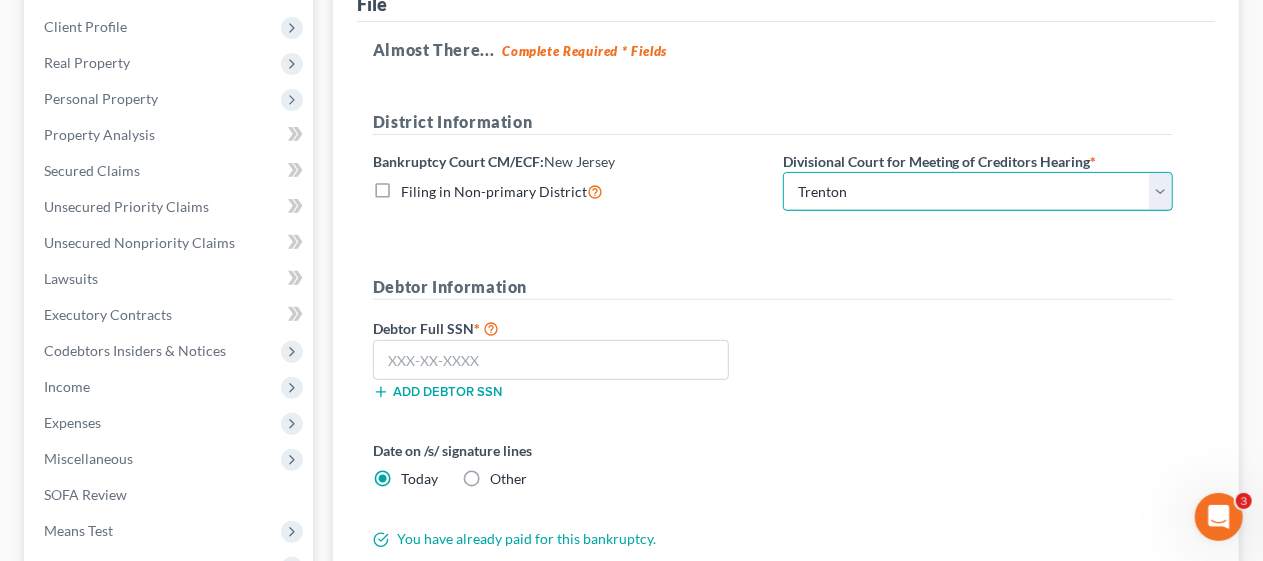 click on "Choose Division Camden Camden/Trenton Newark Trenton" at bounding box center (978, 192) 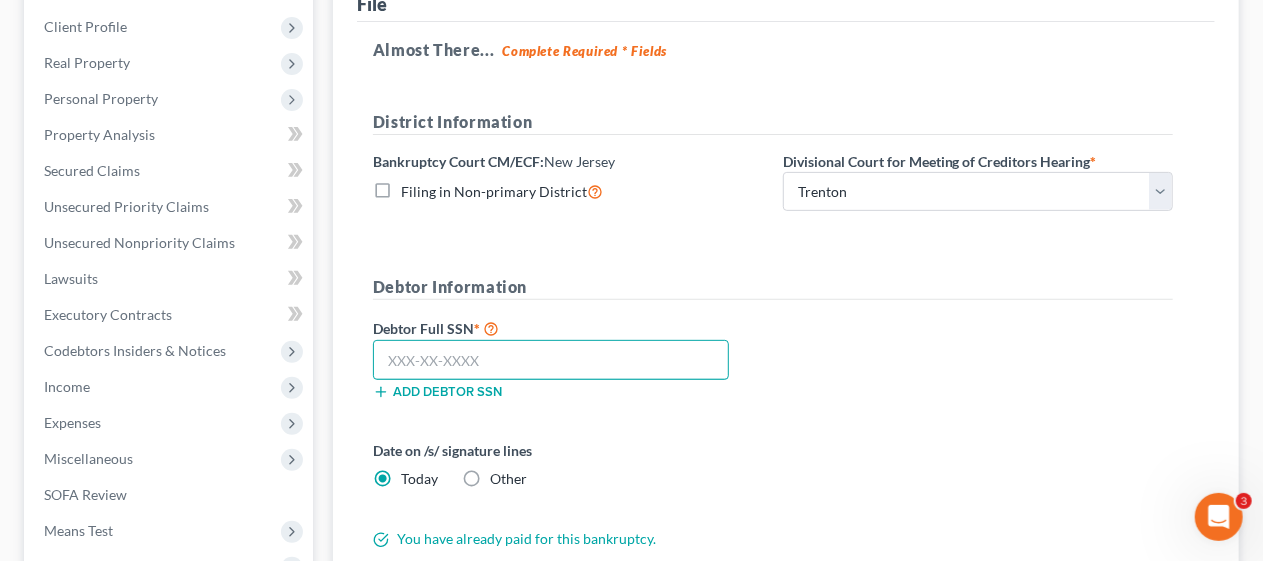 click at bounding box center (551, 360) 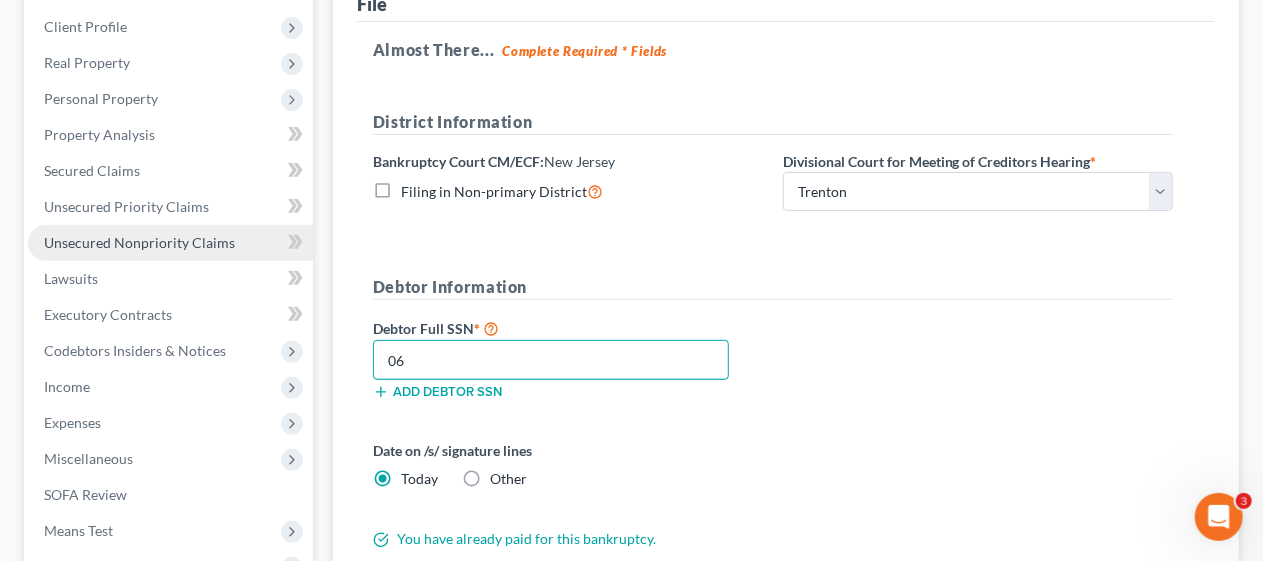 type on "0" 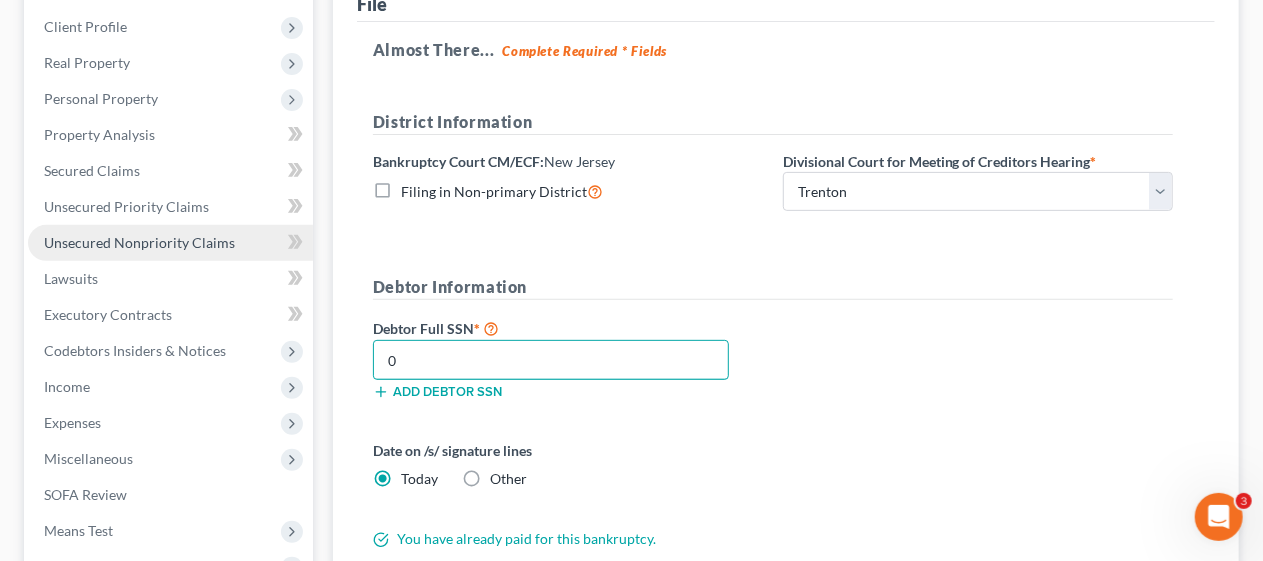 type 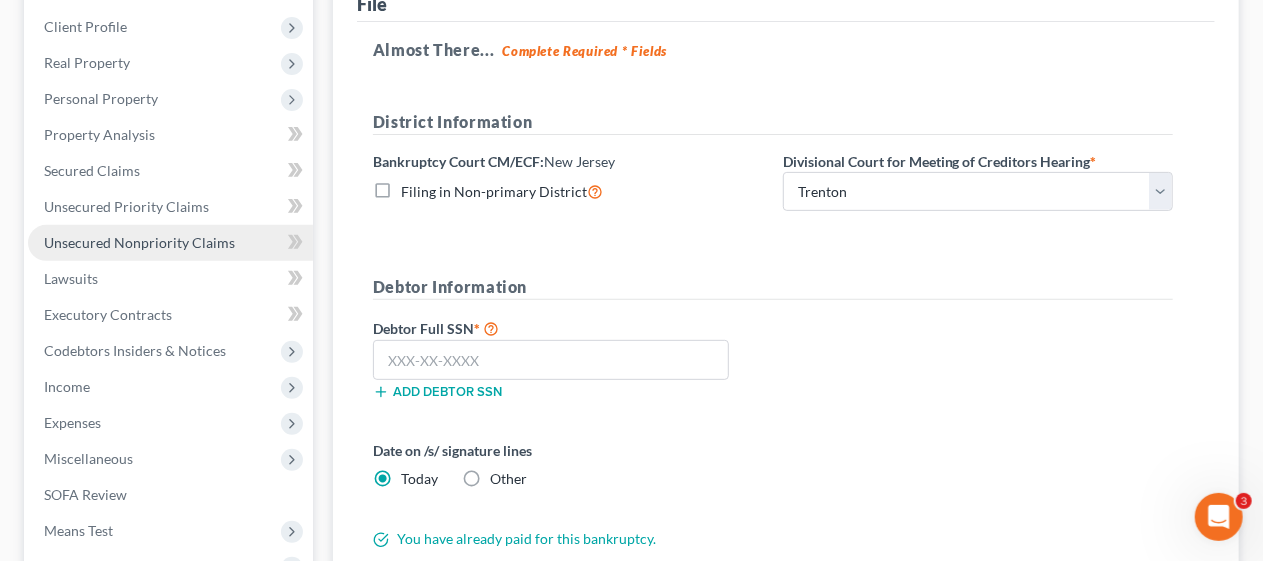 click on "Unsecured Nonpriority Claims" at bounding box center [139, 242] 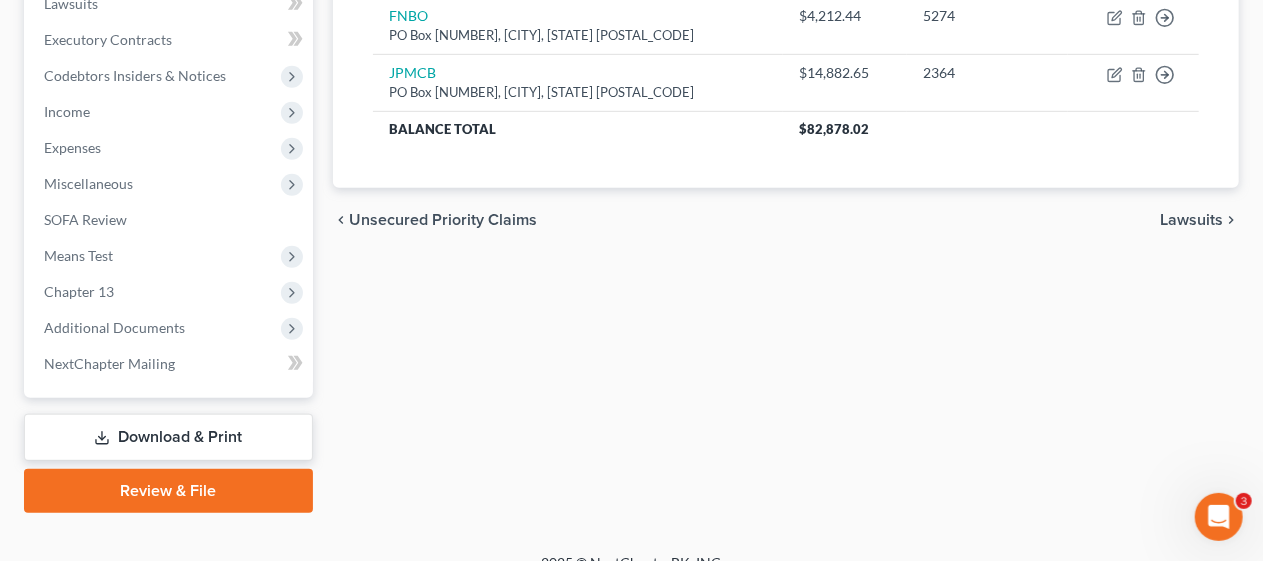 scroll, scrollTop: 571, scrollLeft: 0, axis: vertical 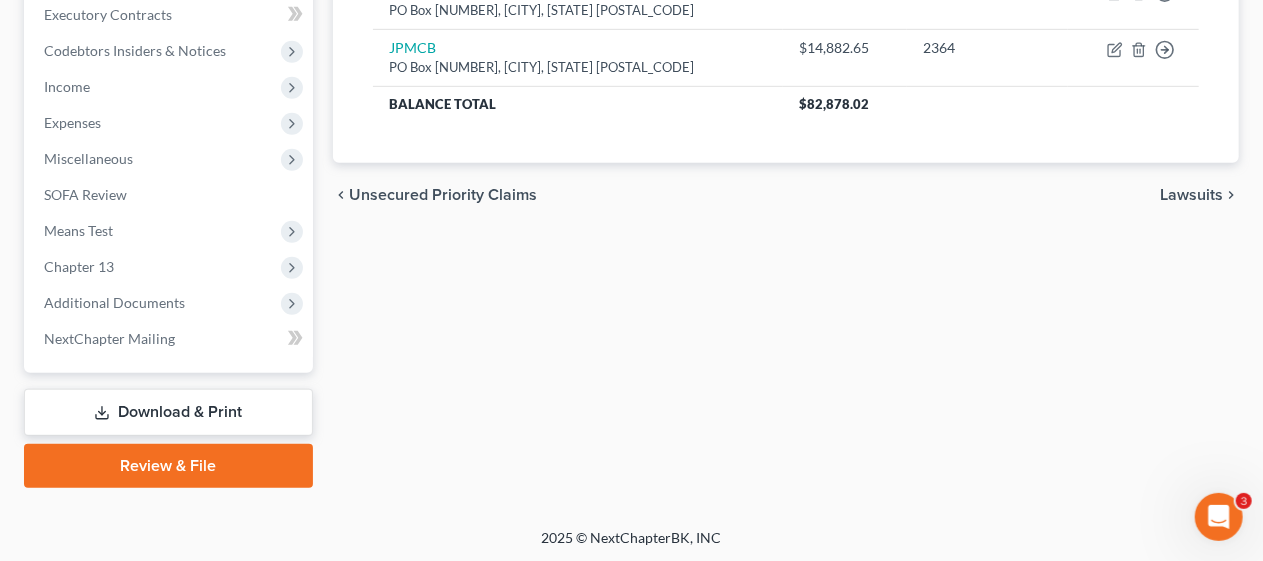 click on "Review & File" at bounding box center [168, 466] 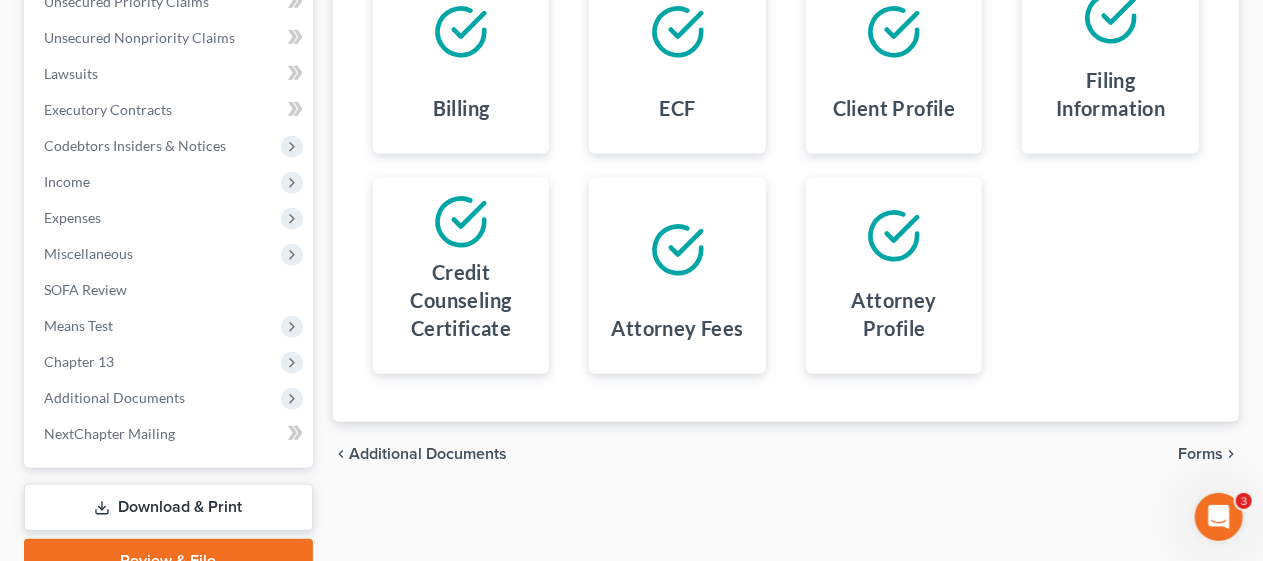 scroll, scrollTop: 571, scrollLeft: 0, axis: vertical 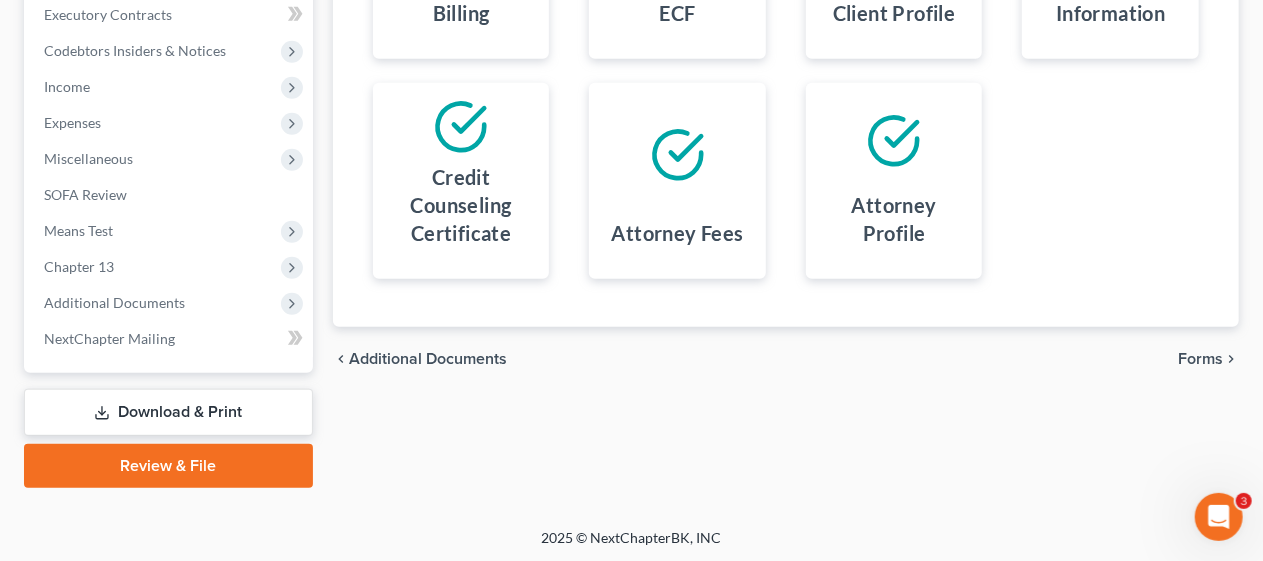 click on "Forms" at bounding box center [1200, 359] 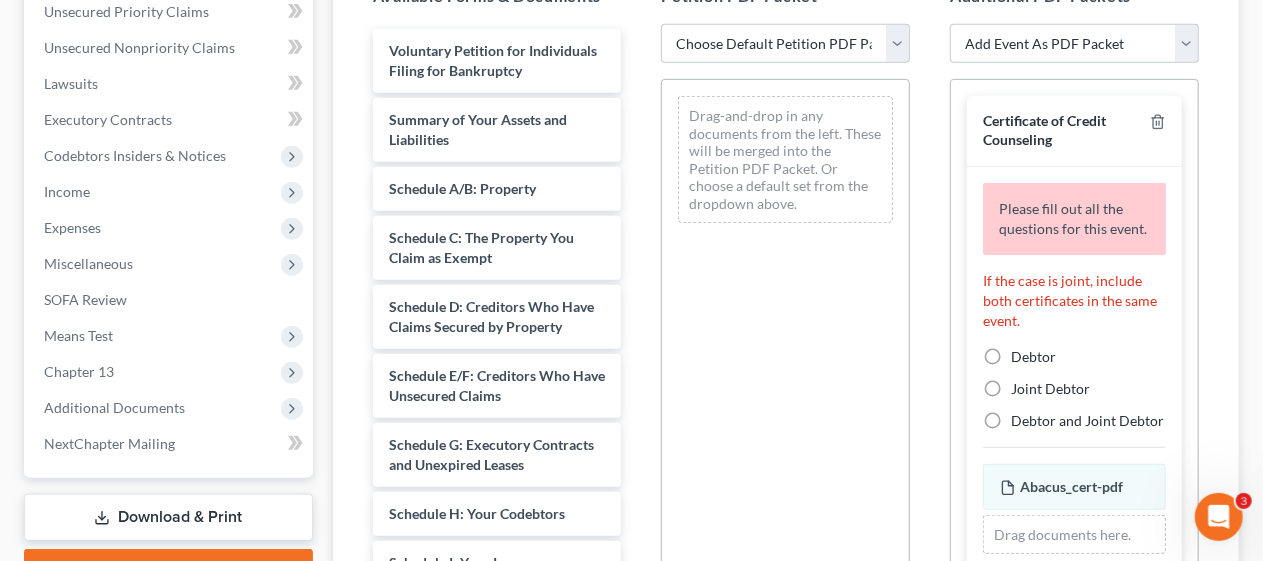scroll, scrollTop: 371, scrollLeft: 0, axis: vertical 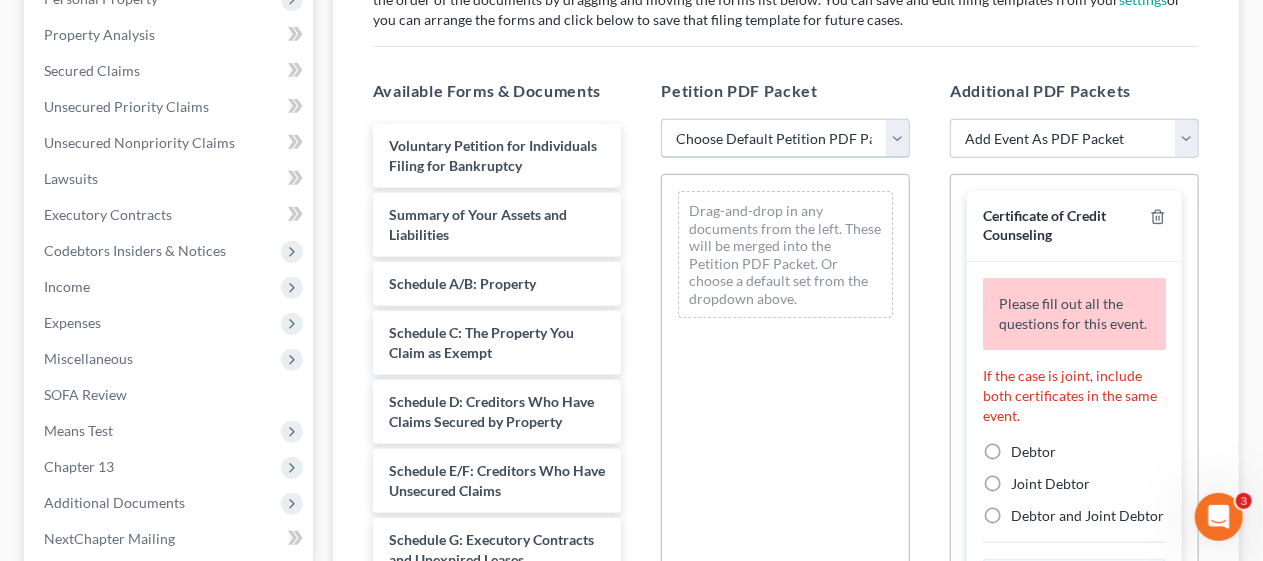click on "Choose Default Petition PDF Packet Complete Bankruptcy Petition (all forms and schedules) Emergency Filing (Voluntary Petition and Creditor List Only)" at bounding box center (785, 139) 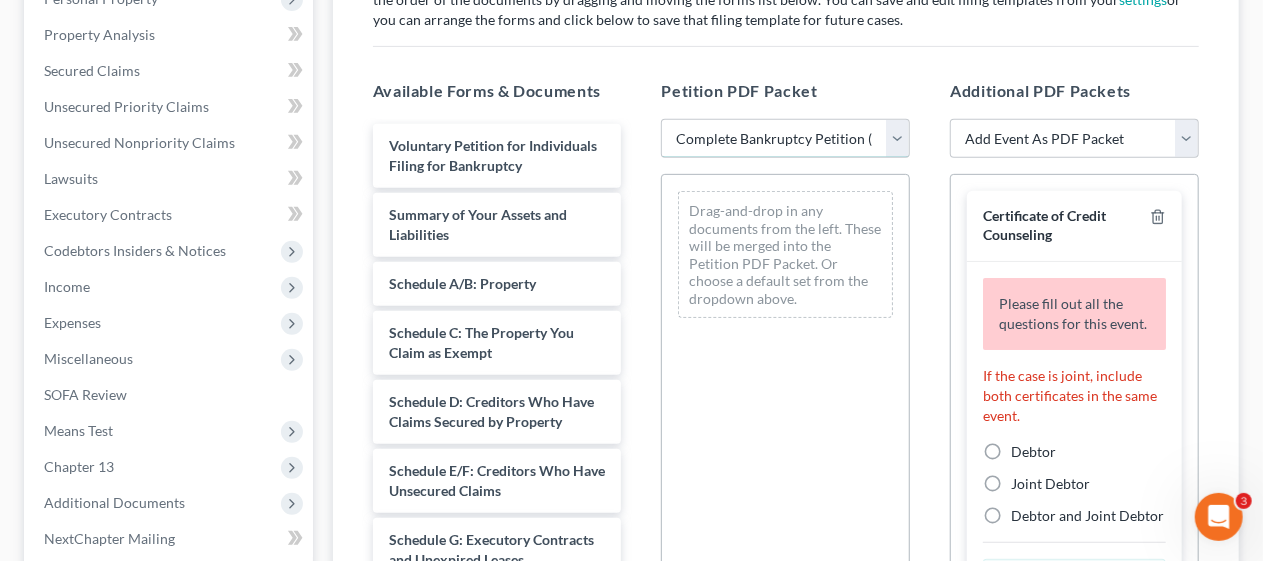 click on "Choose Default Petition PDF Packet Complete Bankruptcy Petition (all forms and schedules) Emergency Filing (Voluntary Petition and Creditor List Only)" at bounding box center [785, 139] 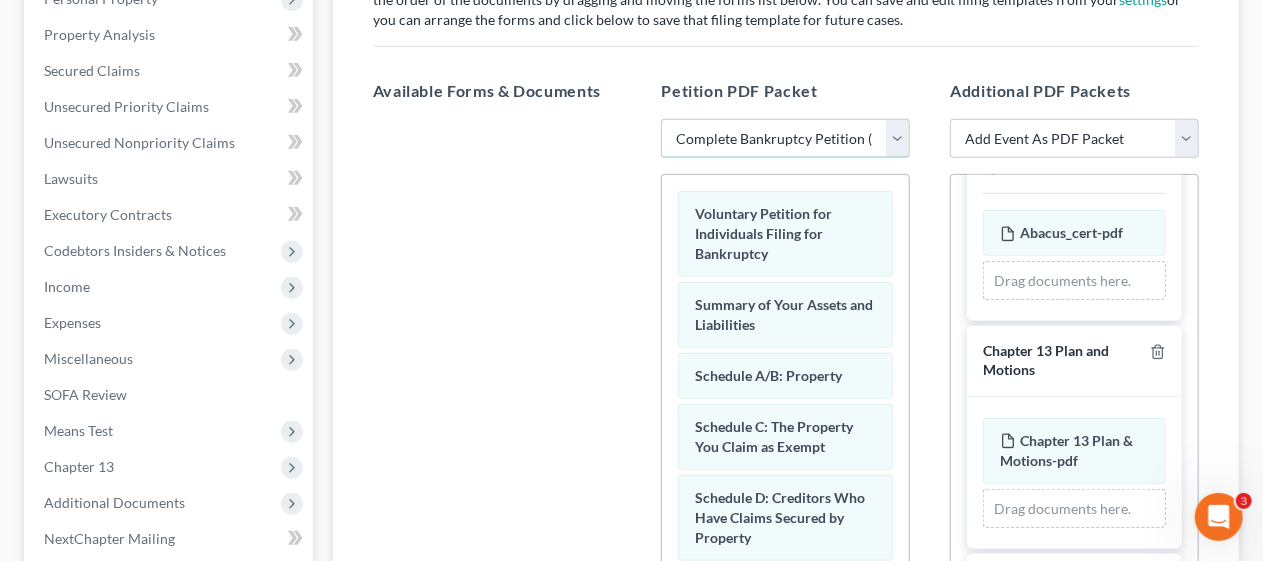 scroll, scrollTop: 384, scrollLeft: 0, axis: vertical 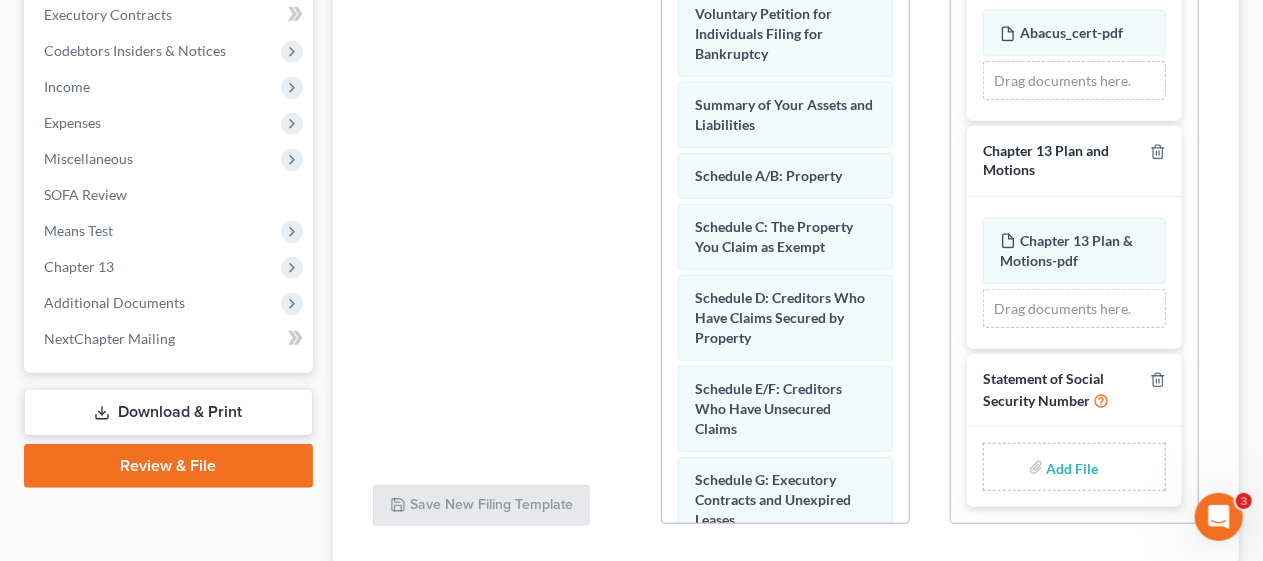 click at bounding box center (1071, 467) 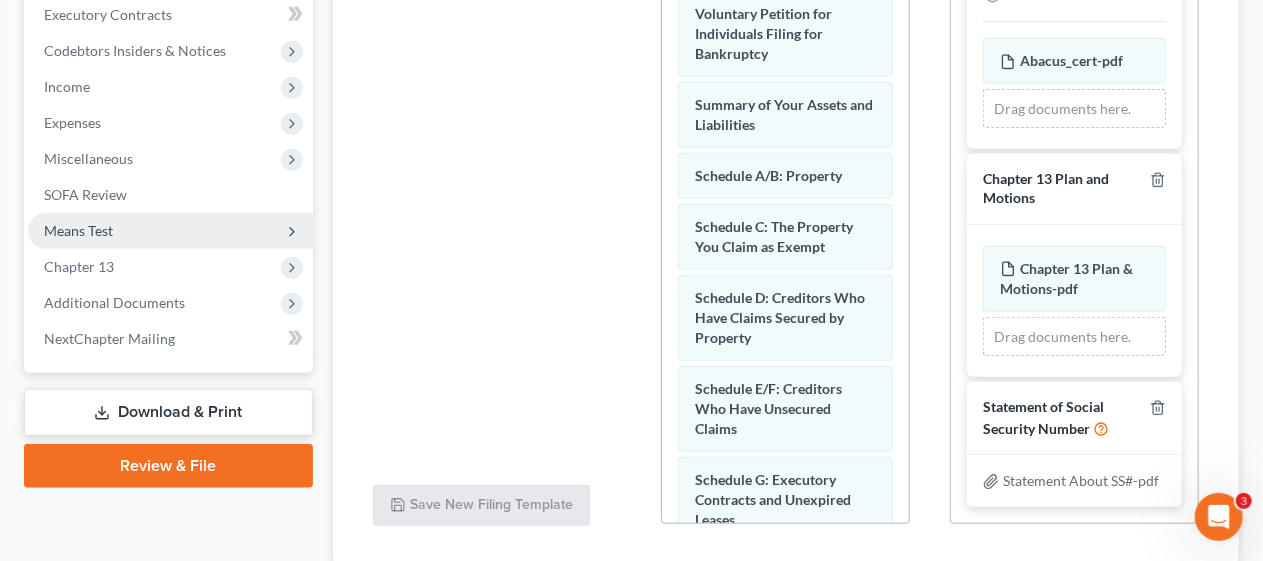 scroll, scrollTop: 376, scrollLeft: 0, axis: vertical 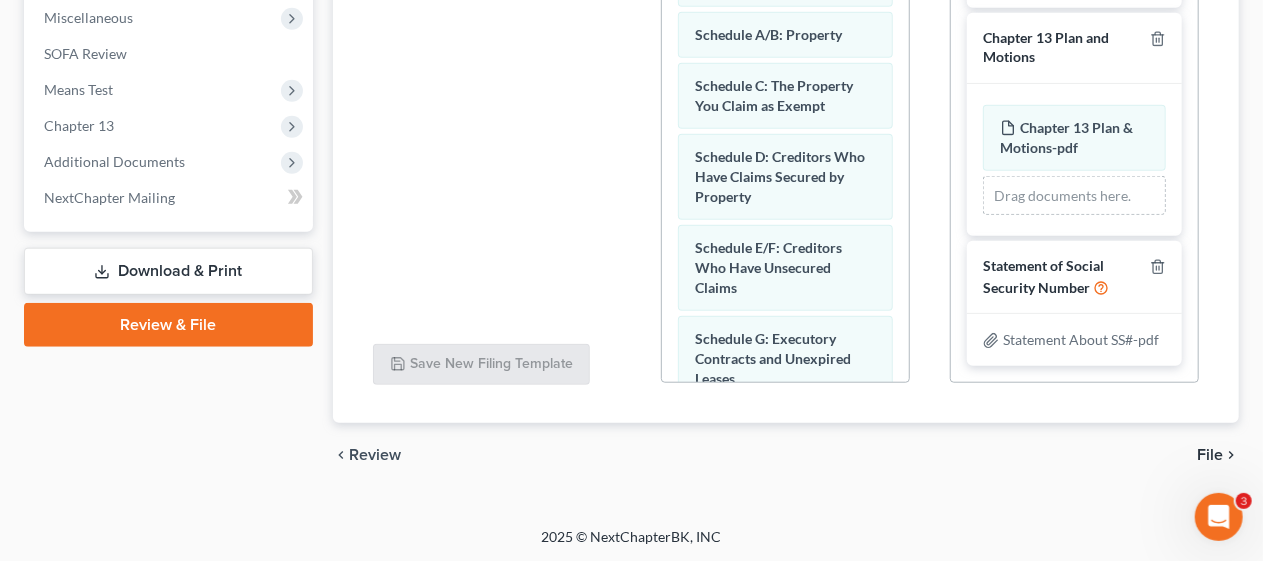click on "File" at bounding box center (1210, 455) 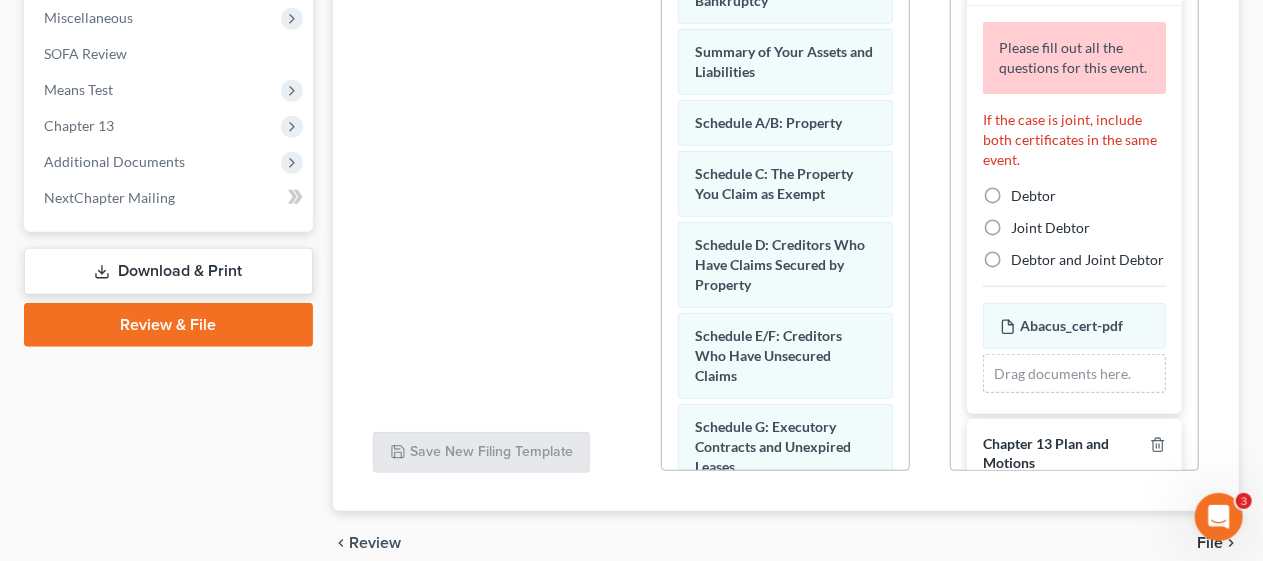 scroll, scrollTop: 2, scrollLeft: 0, axis: vertical 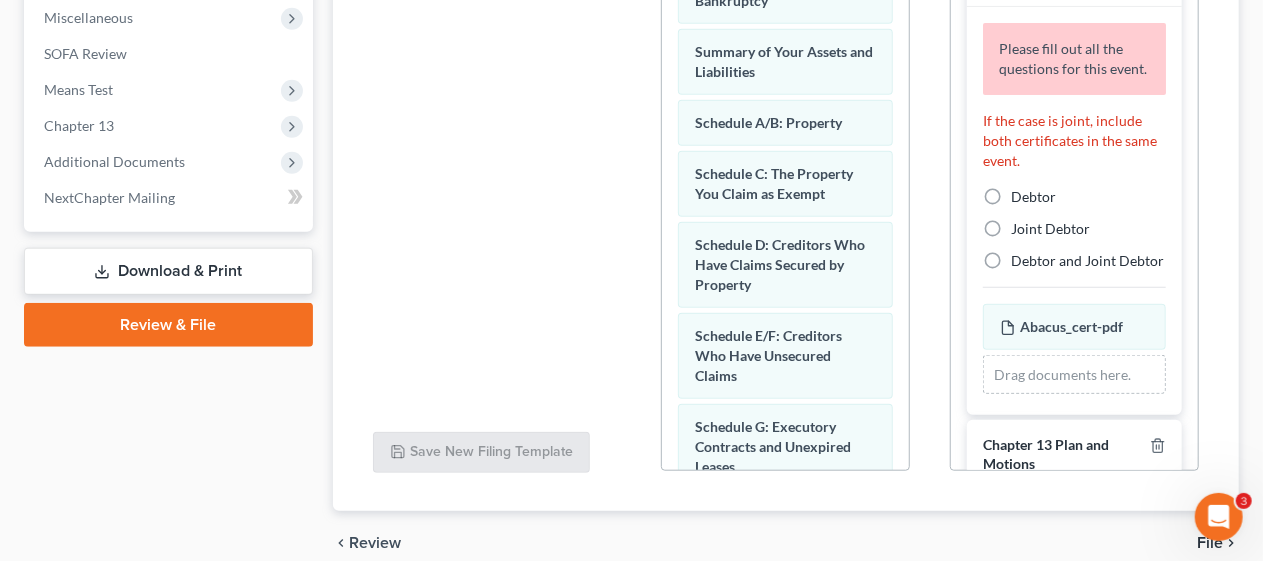click on "Debtor" at bounding box center (1033, 197) 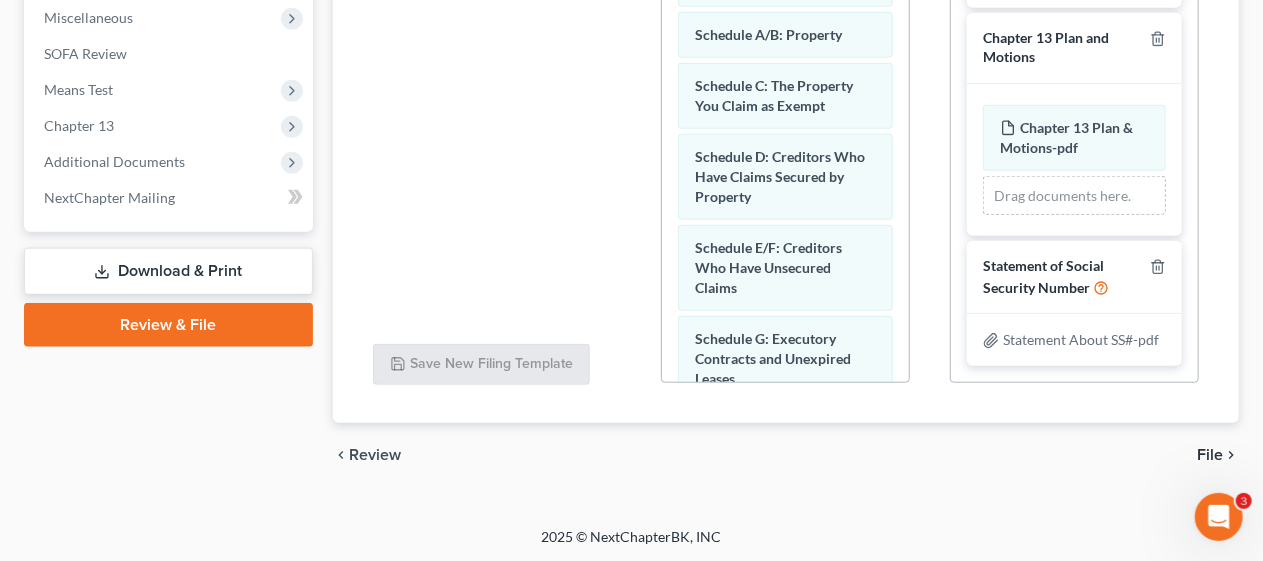 scroll, scrollTop: 268, scrollLeft: 0, axis: vertical 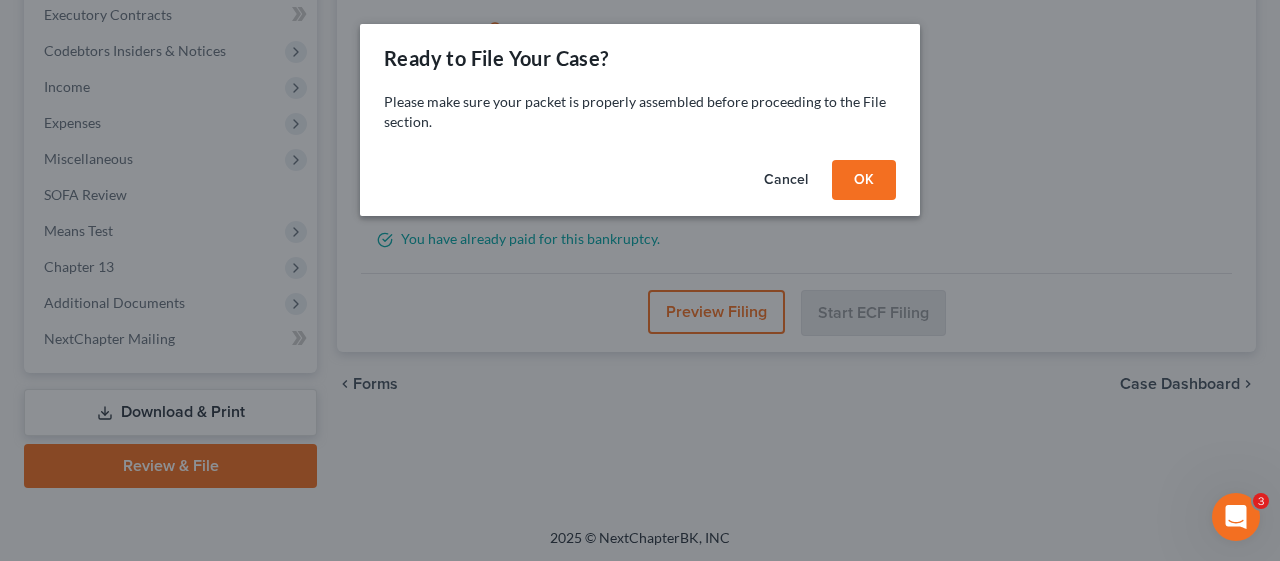 click on "OK" at bounding box center [864, 180] 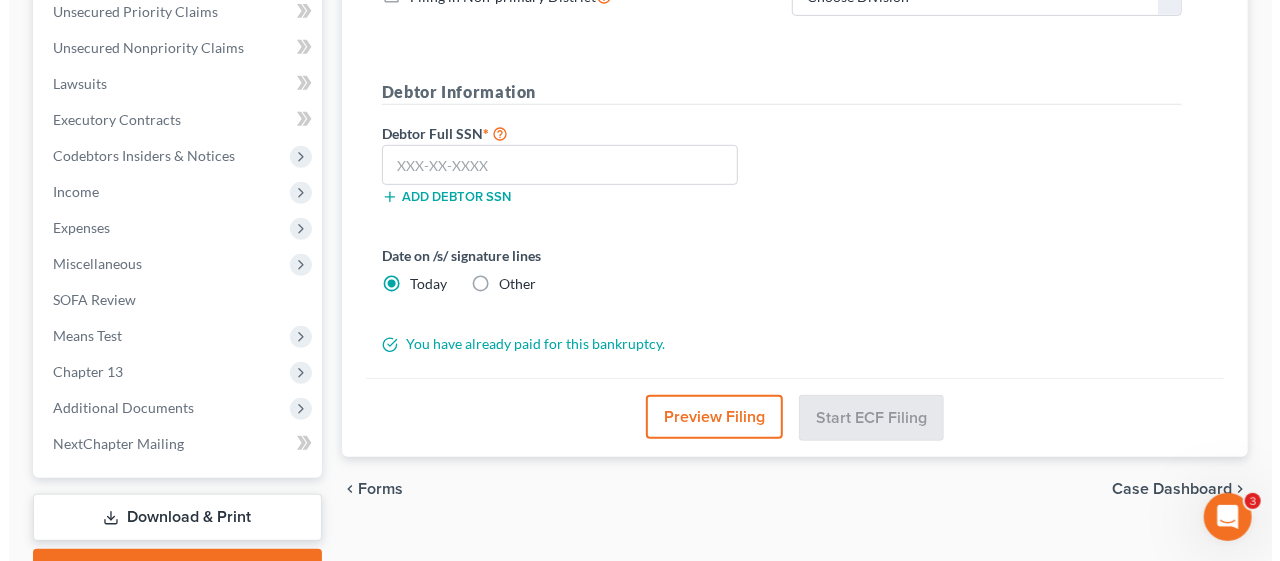 scroll, scrollTop: 371, scrollLeft: 0, axis: vertical 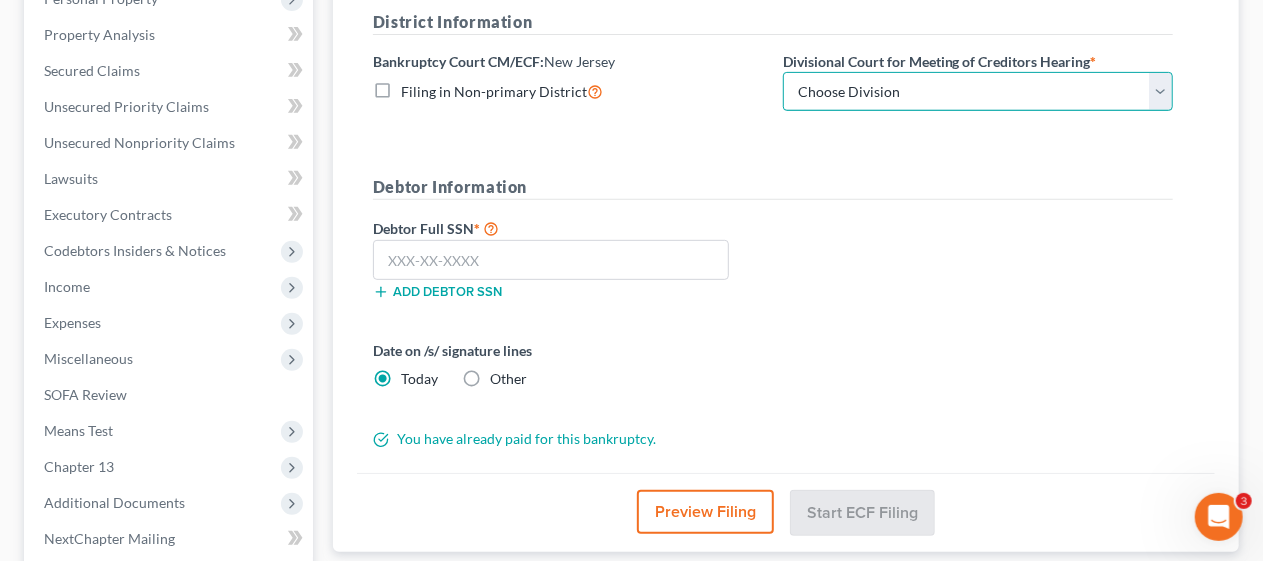 click on "Choose Division Camden Camden/Trenton Newark Trenton" at bounding box center [978, 92] 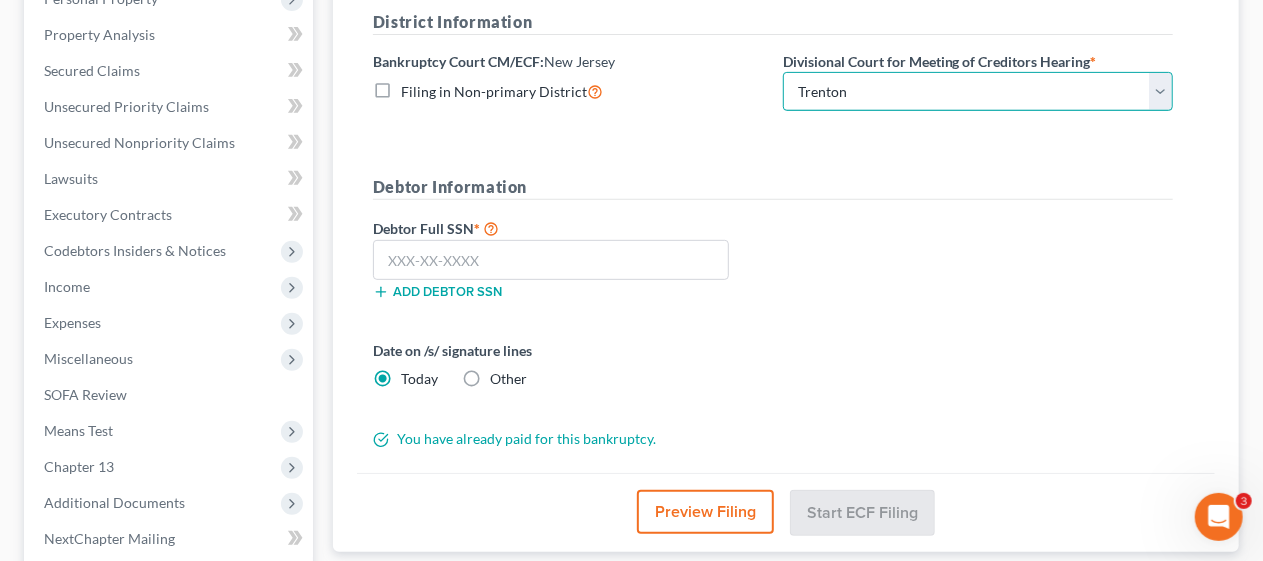 click on "Choose Division Camden Camden/Trenton Newark Trenton" at bounding box center [978, 92] 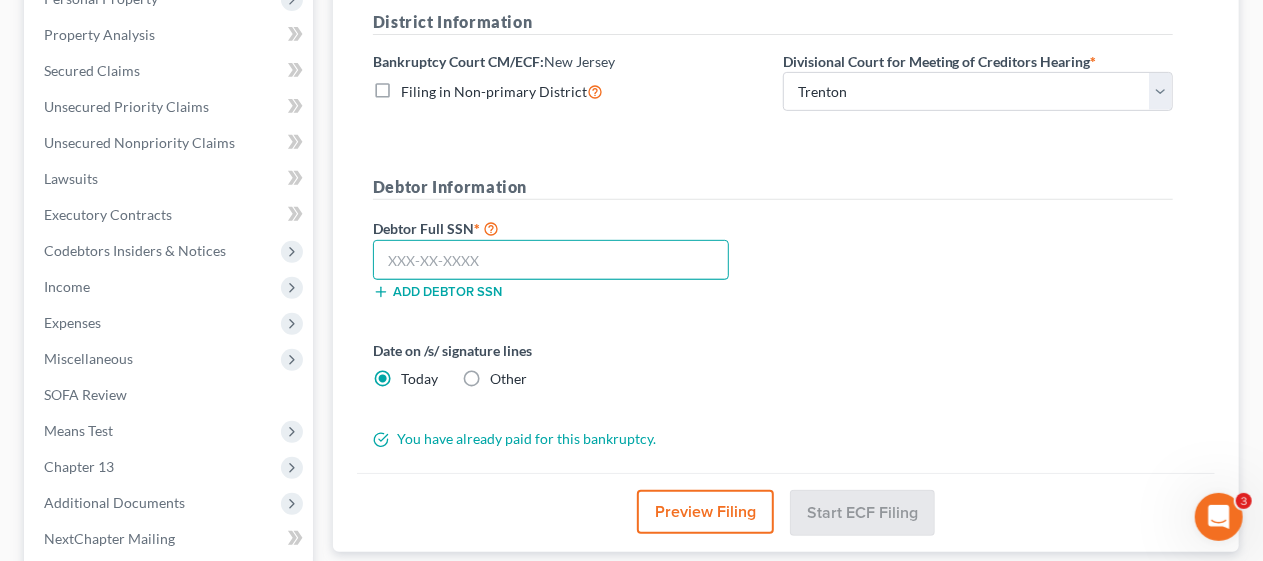 click at bounding box center [551, 260] 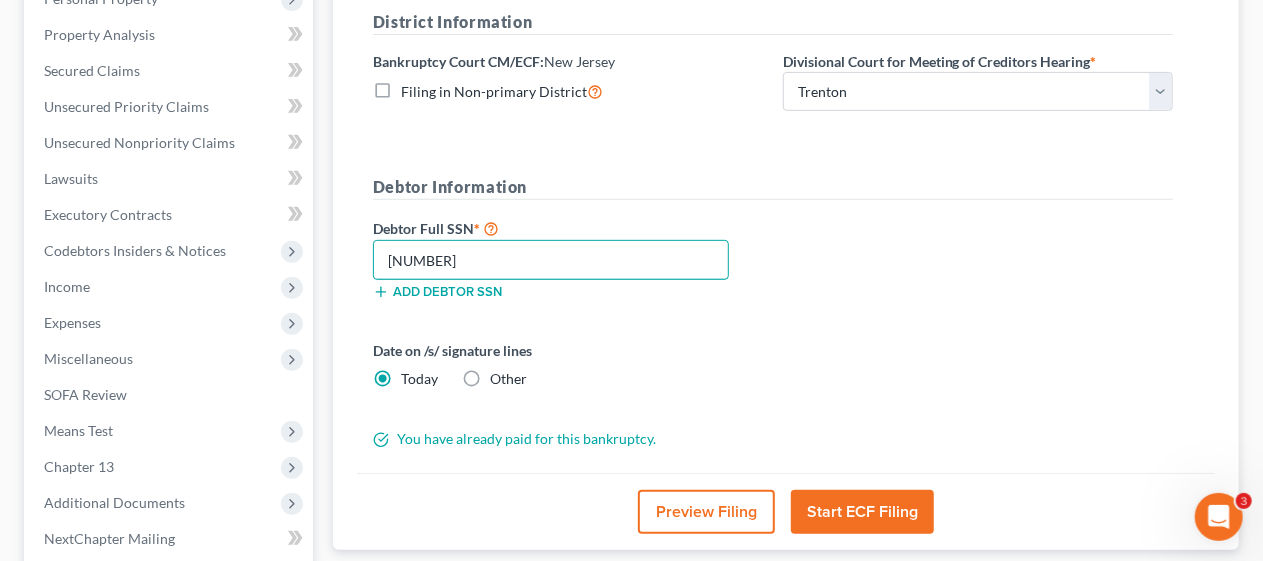 type on "[NUMBER]" 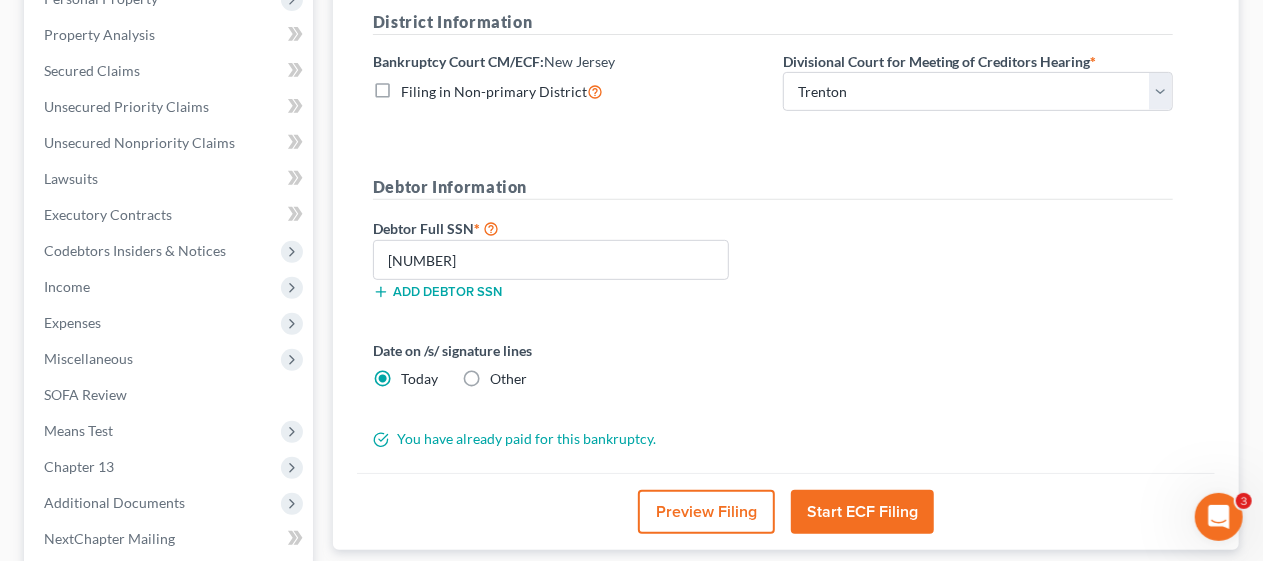 click on "Date on /s/ signature lines Today Other" at bounding box center [773, 372] 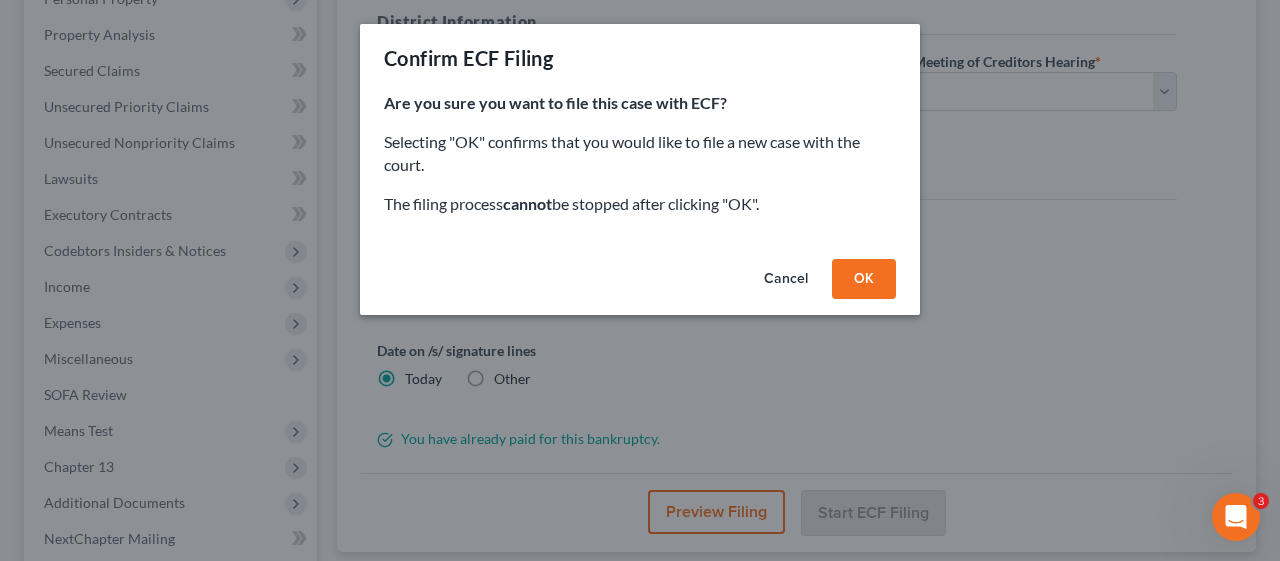 click on "OK" at bounding box center [864, 279] 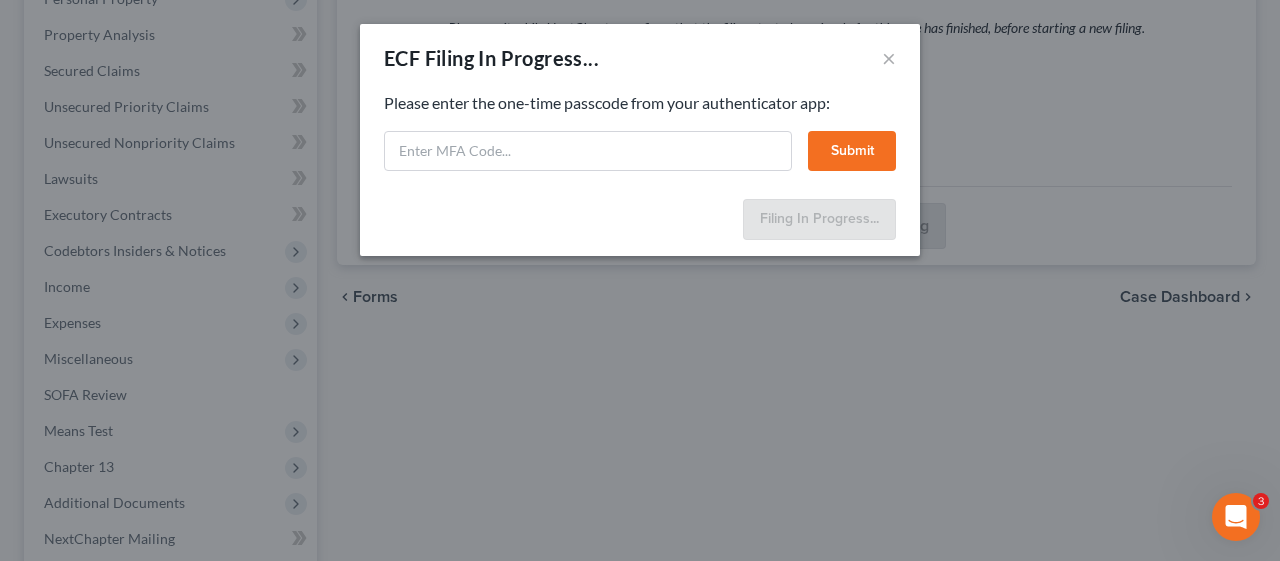 select on "3" 